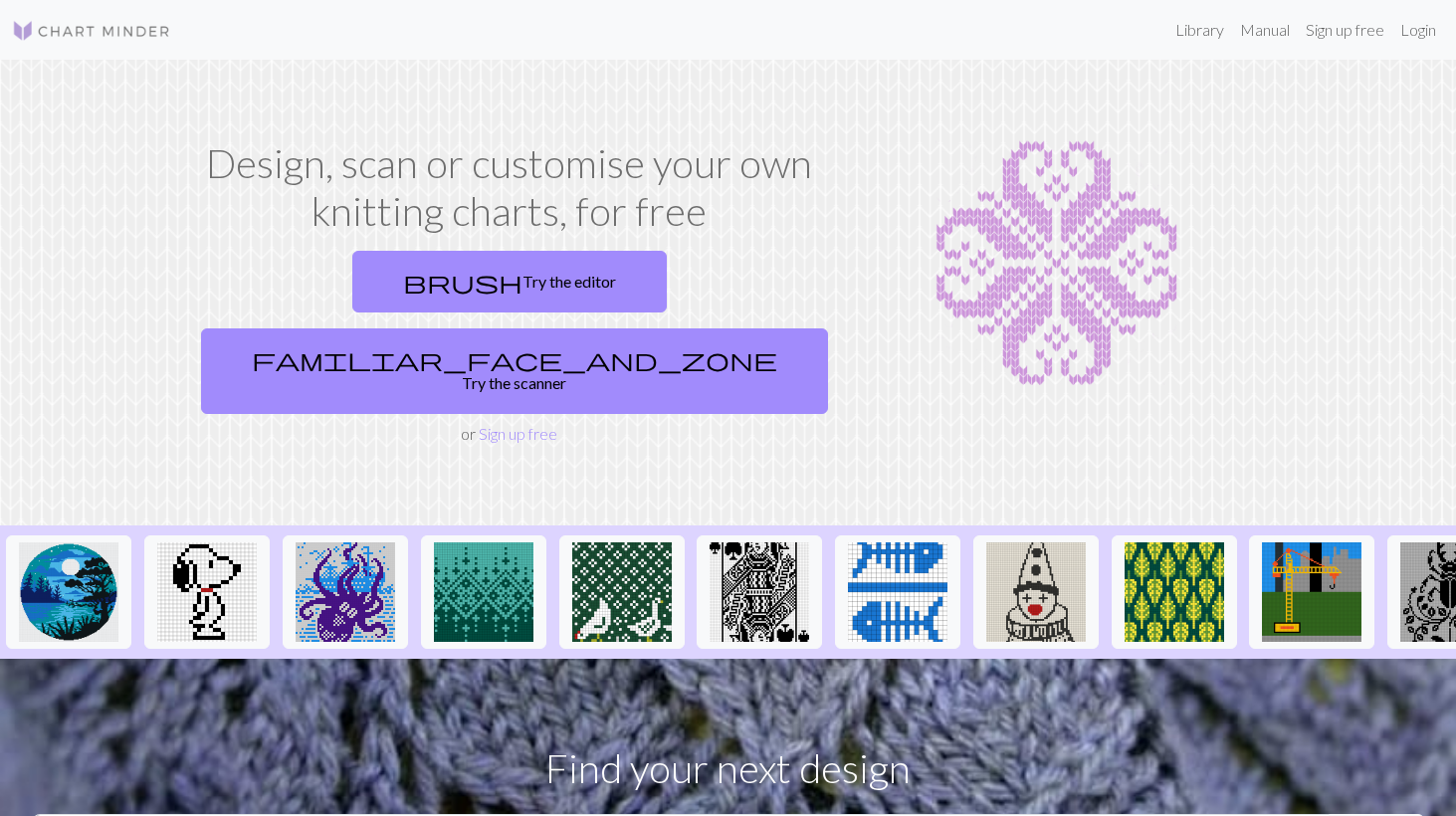 scroll, scrollTop: 0, scrollLeft: 0, axis: both 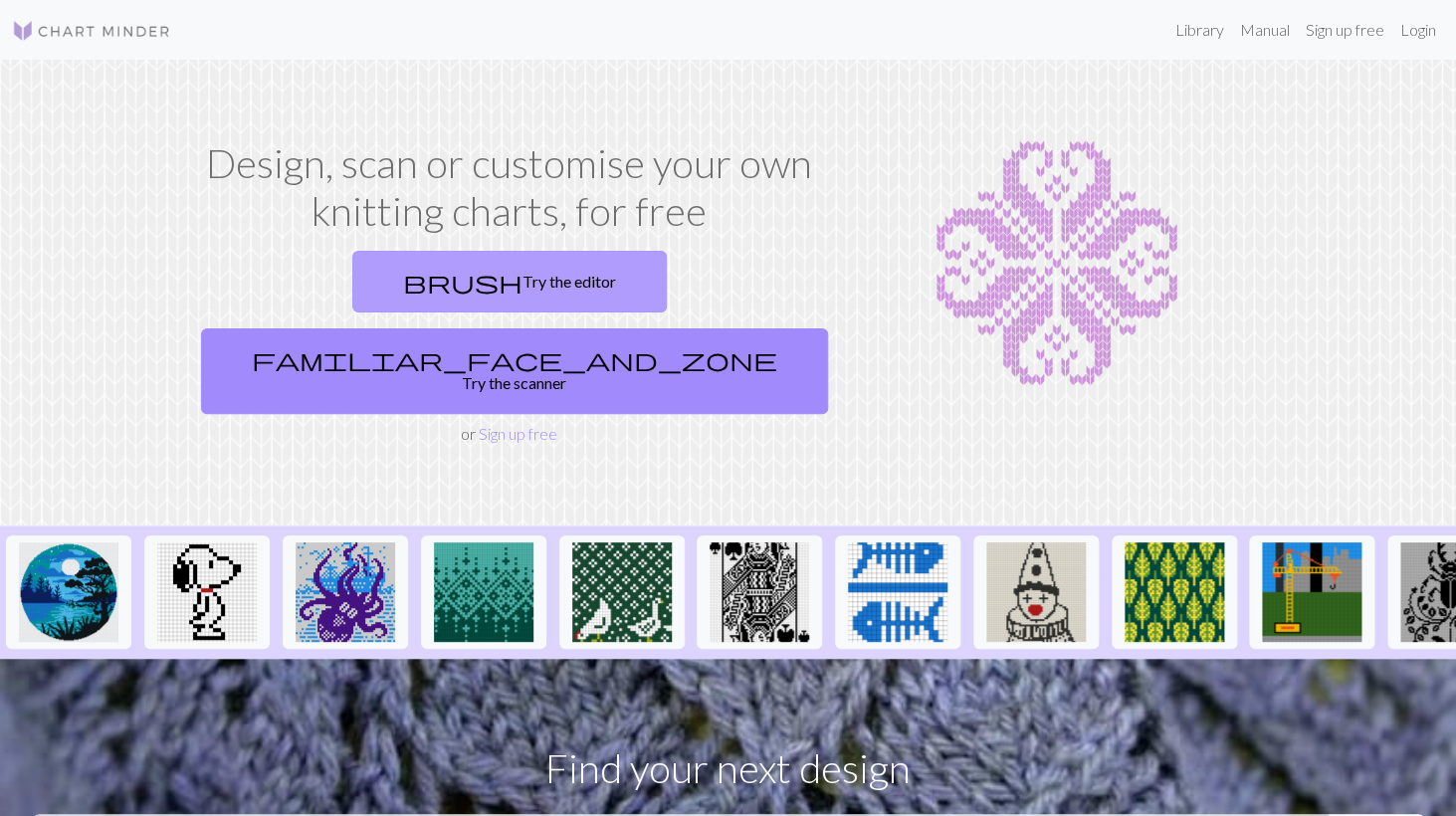 click on "brush" at bounding box center (463, 282) 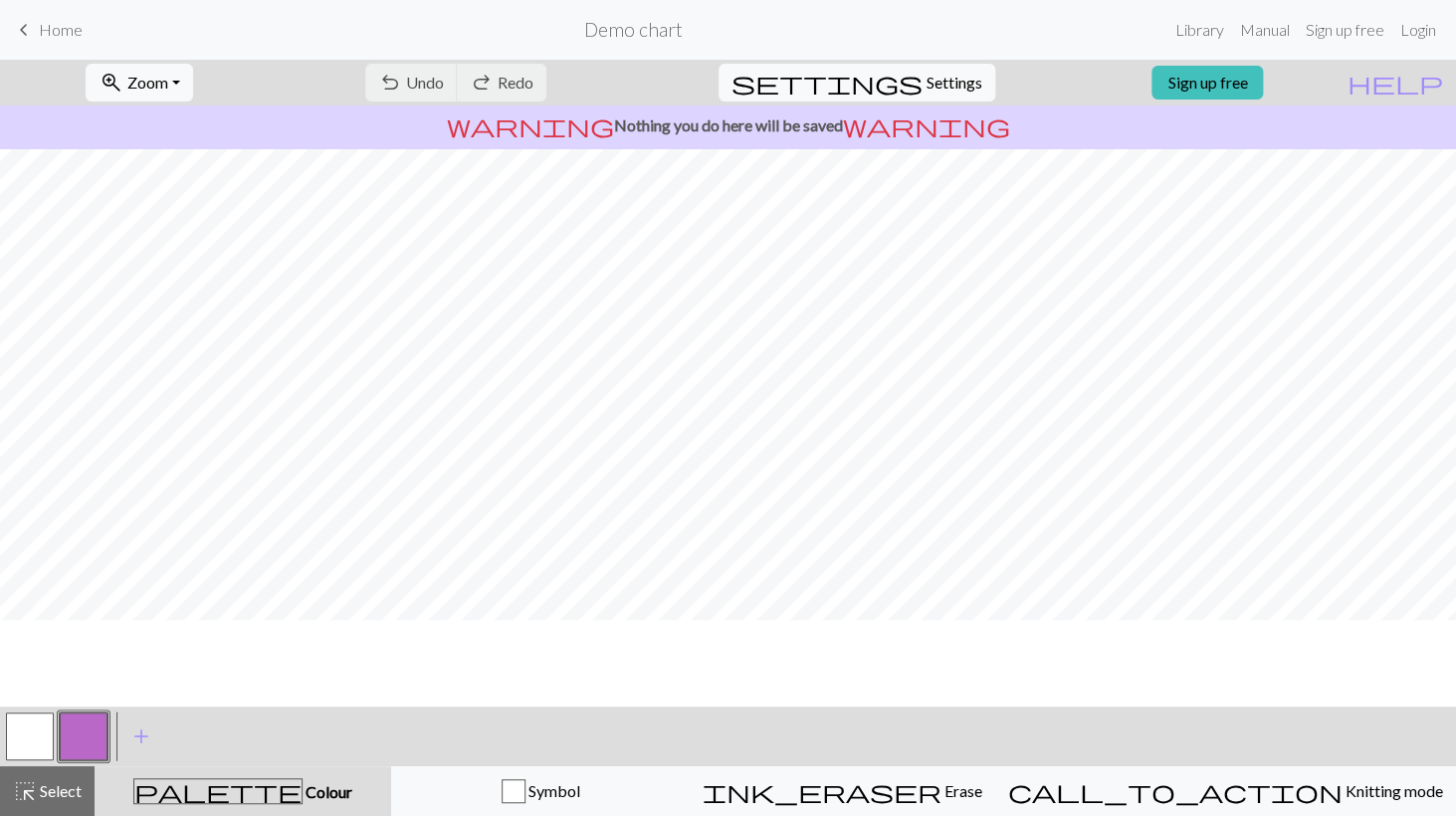 scroll, scrollTop: 0, scrollLeft: 0, axis: both 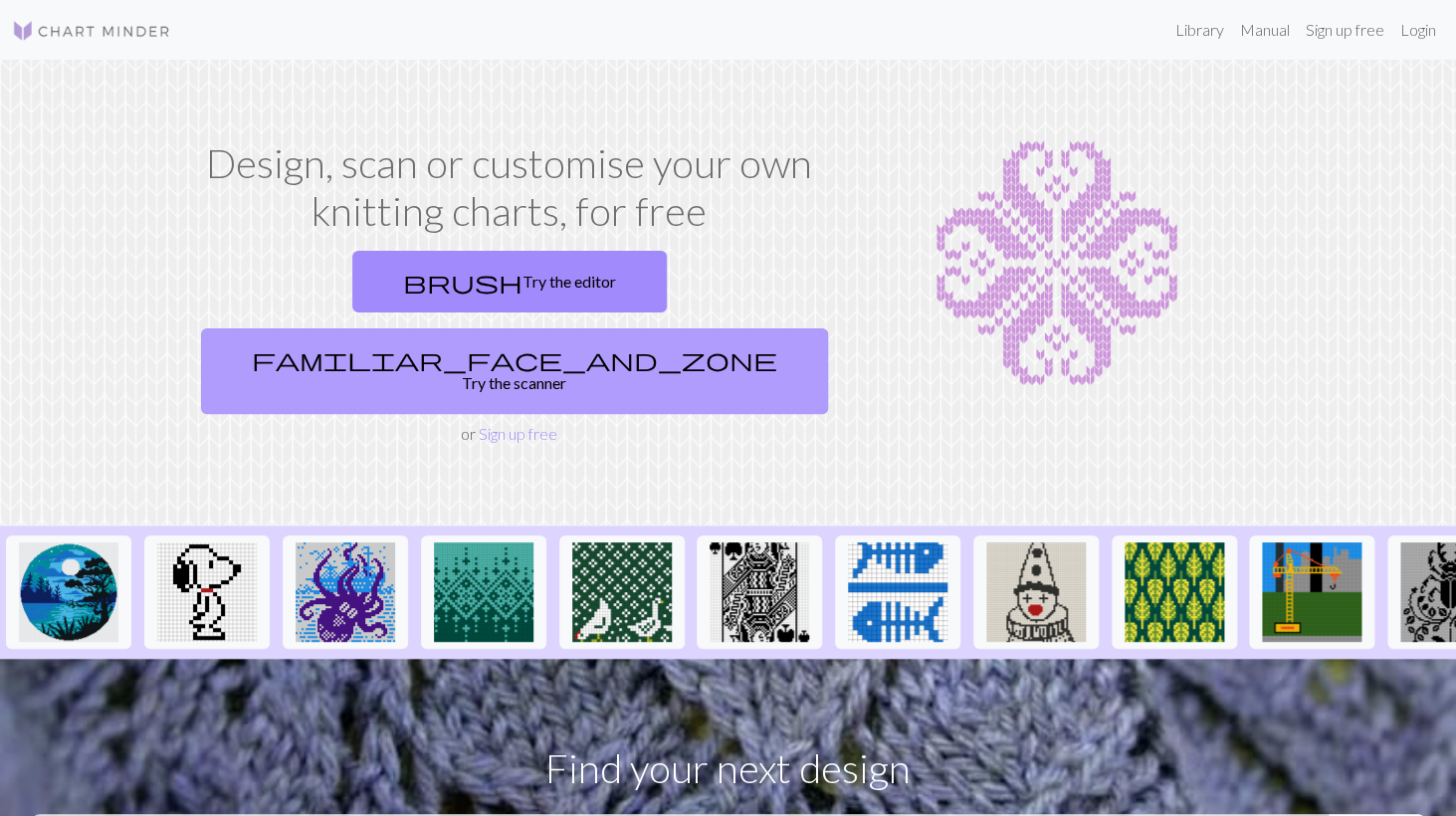 click on "familiar_face_and_zone  Try the scanner" at bounding box center (515, 371) 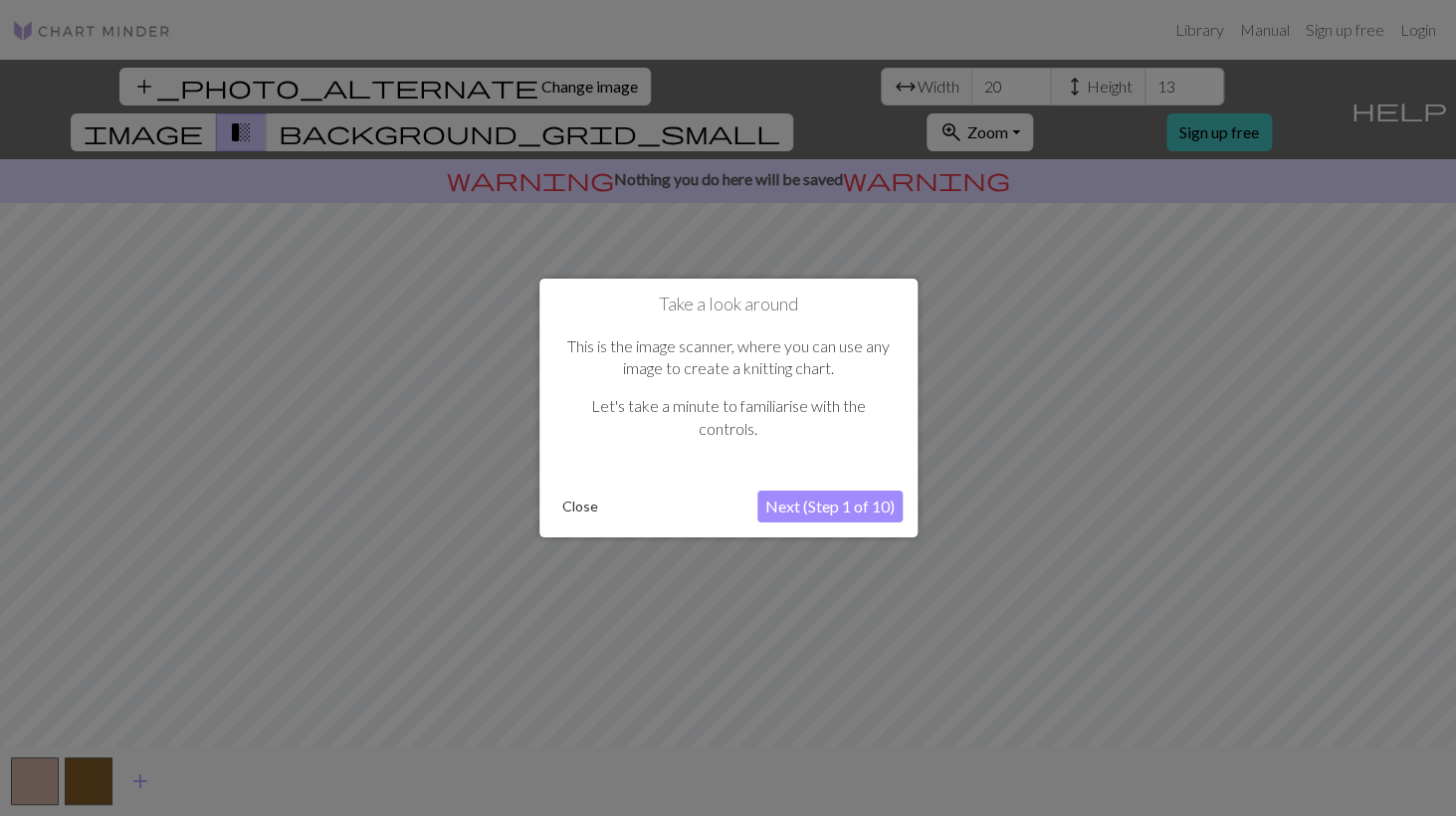 click on "Next (Step 1 of 10)" at bounding box center (830, 507) 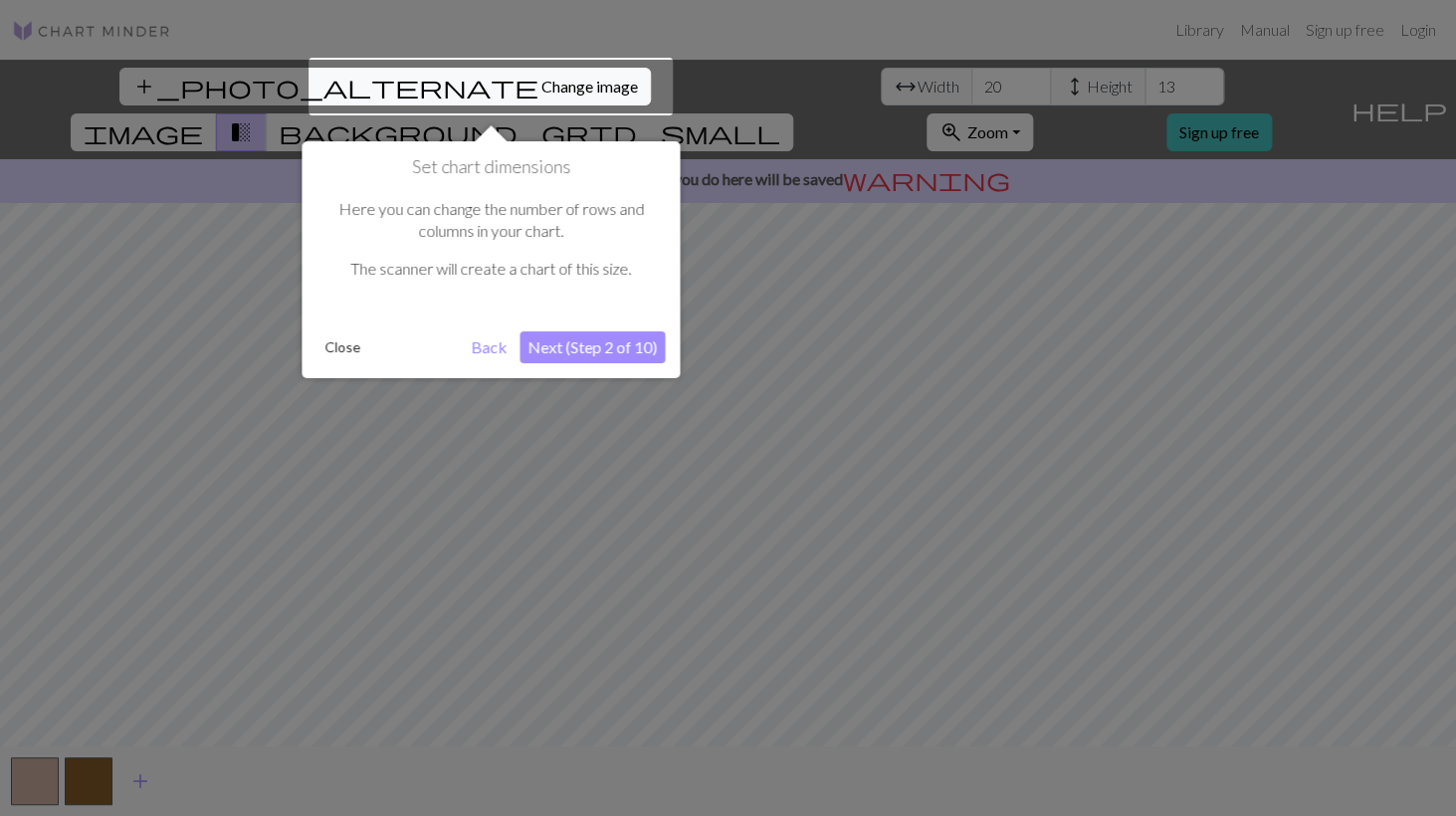 click on "Next (Step 2 of 10)" at bounding box center [592, 347] 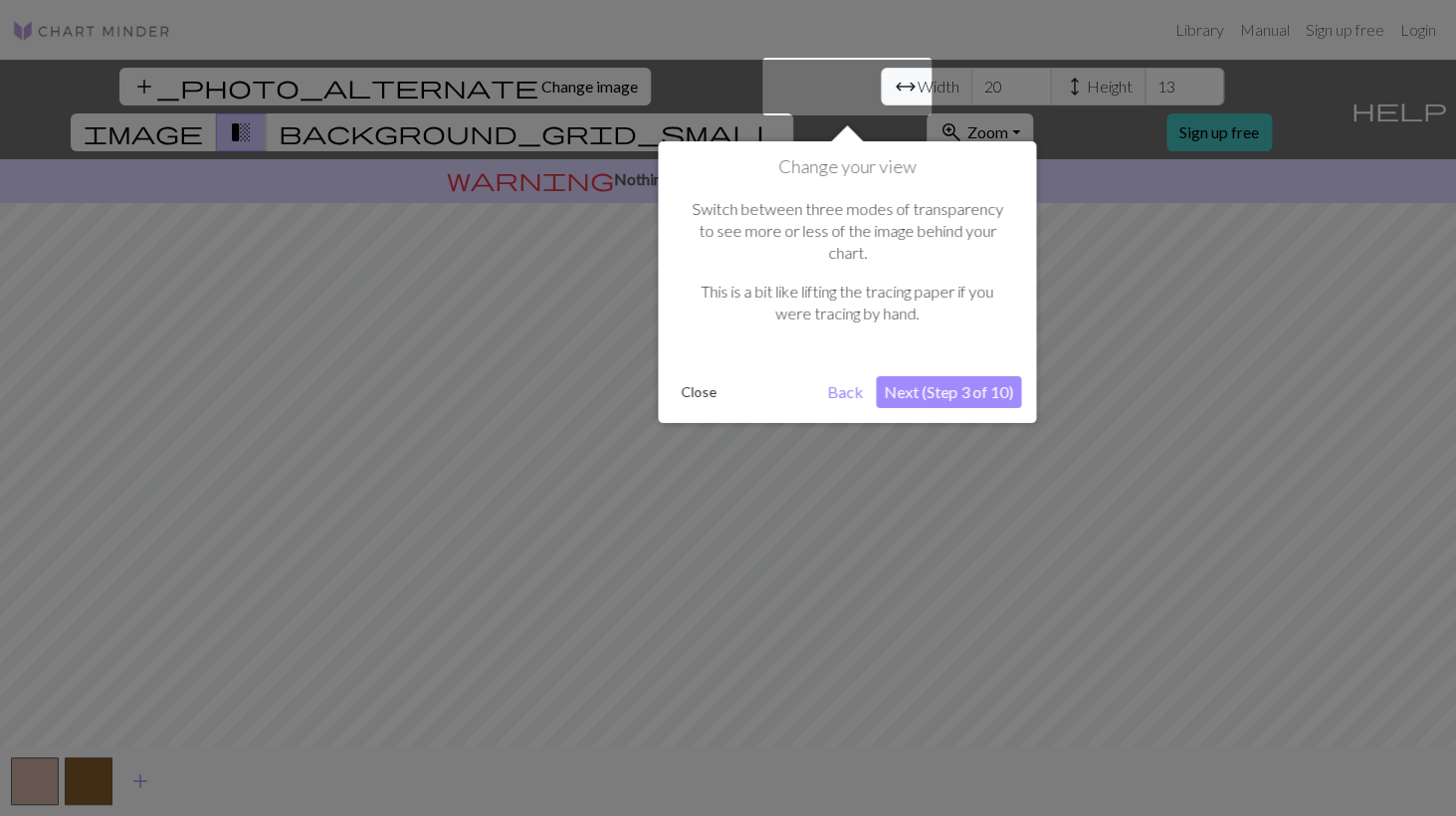 click on "Next (Step 3 of 10)" at bounding box center (948, 392) 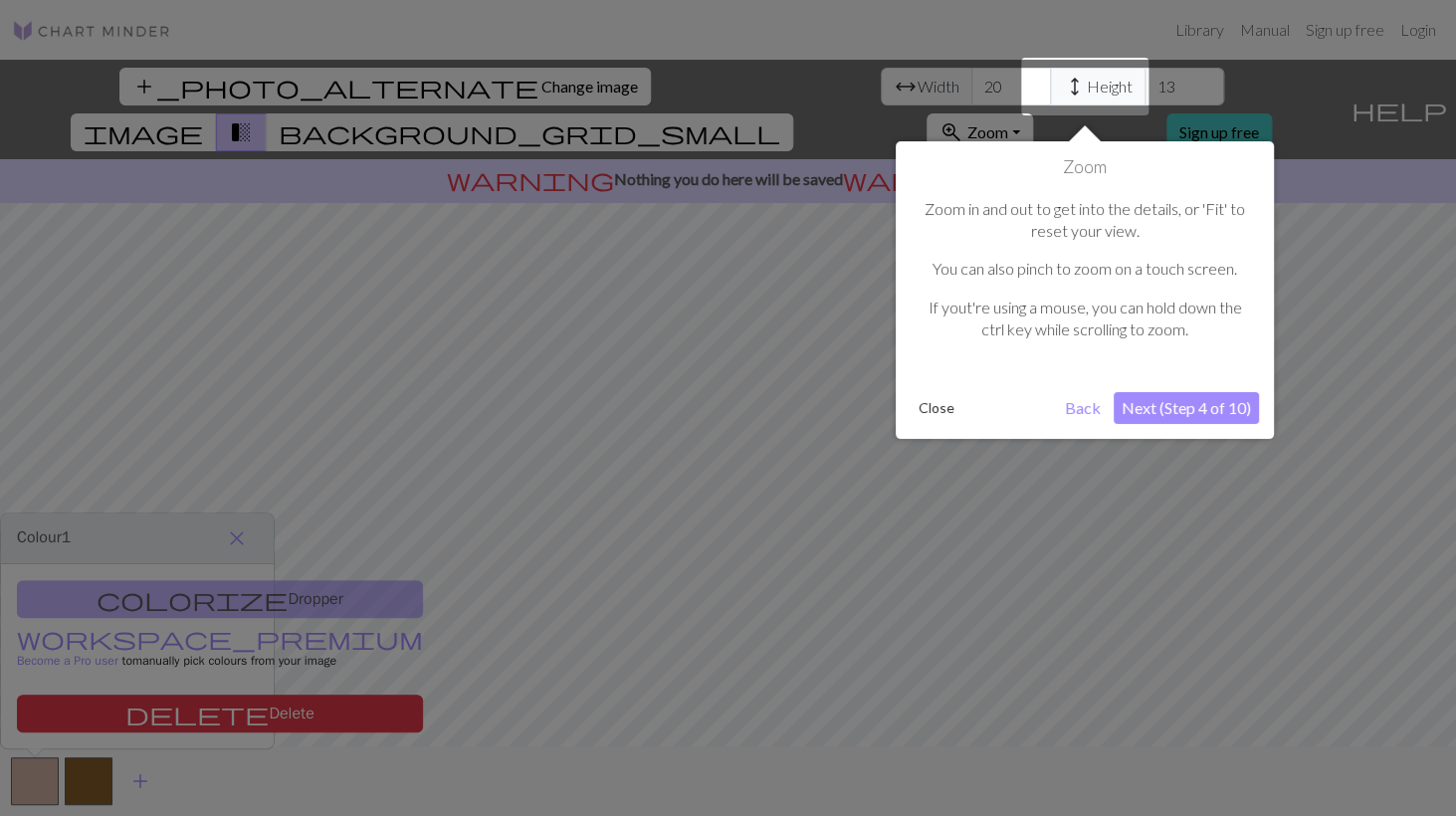 click on "Next (Step 4 of 10)" at bounding box center [1186, 408] 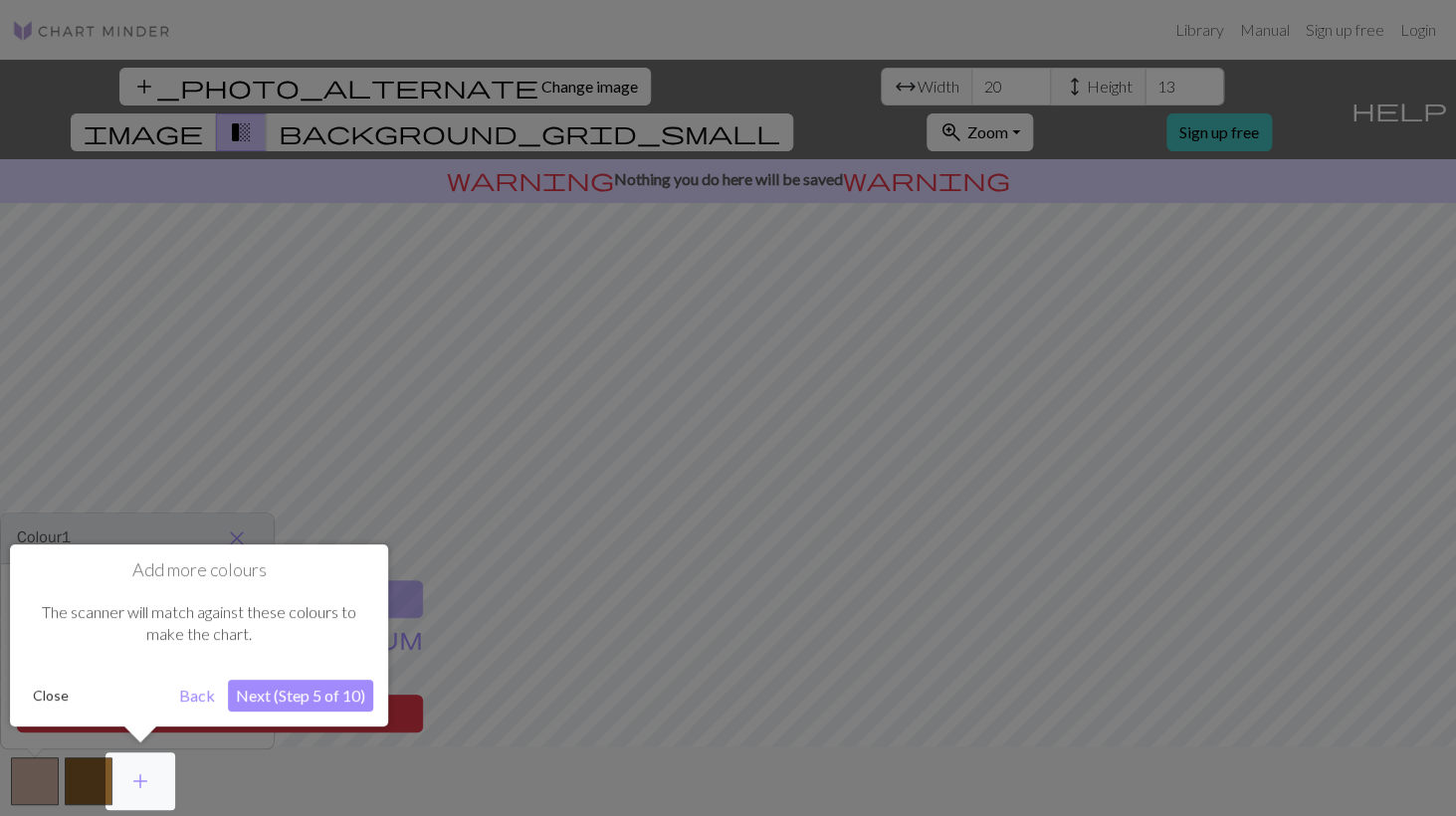 click on "Close" at bounding box center [51, 696] 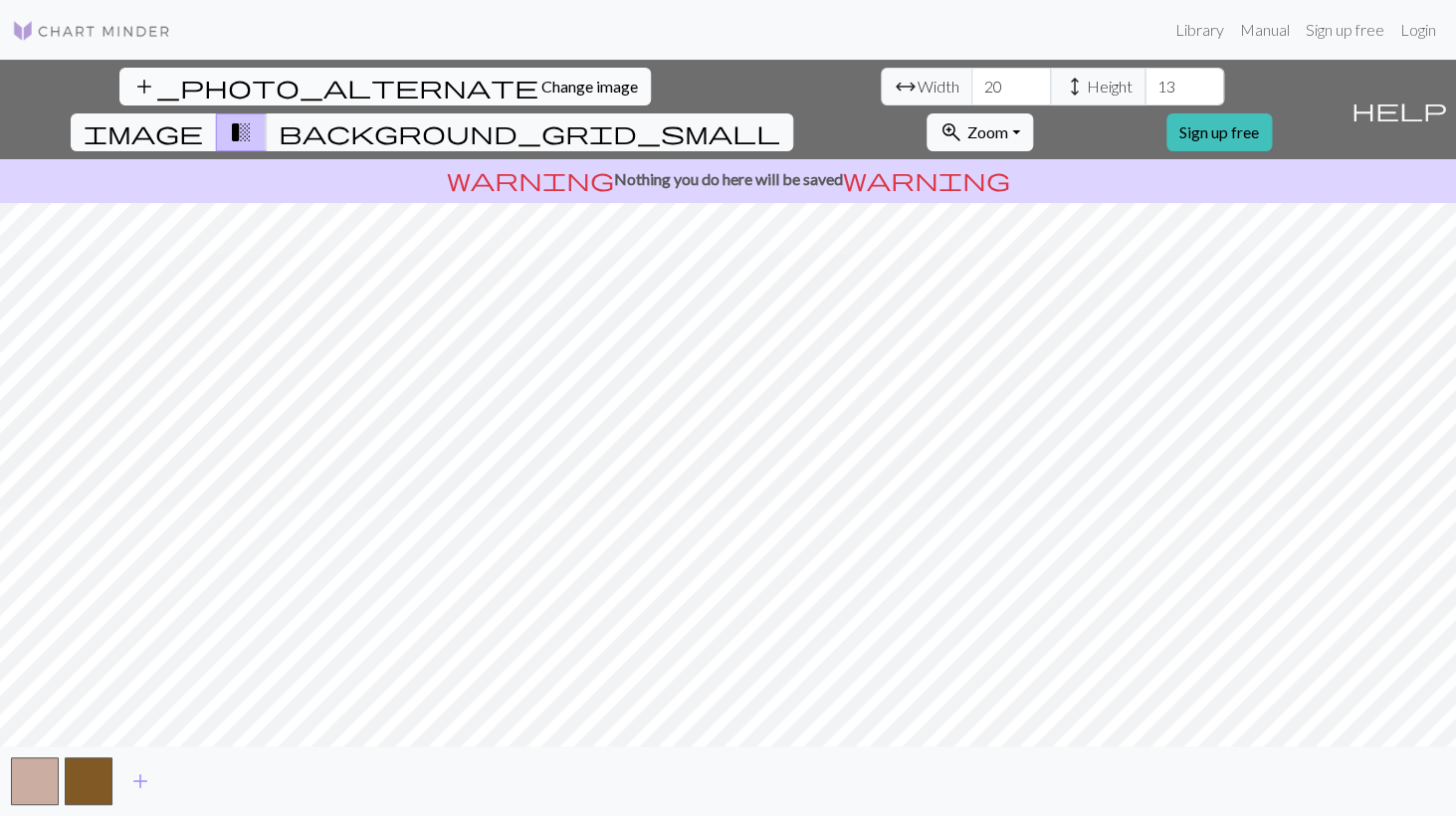 click on "add_photo_alternate   Change image" at bounding box center (385, 87) 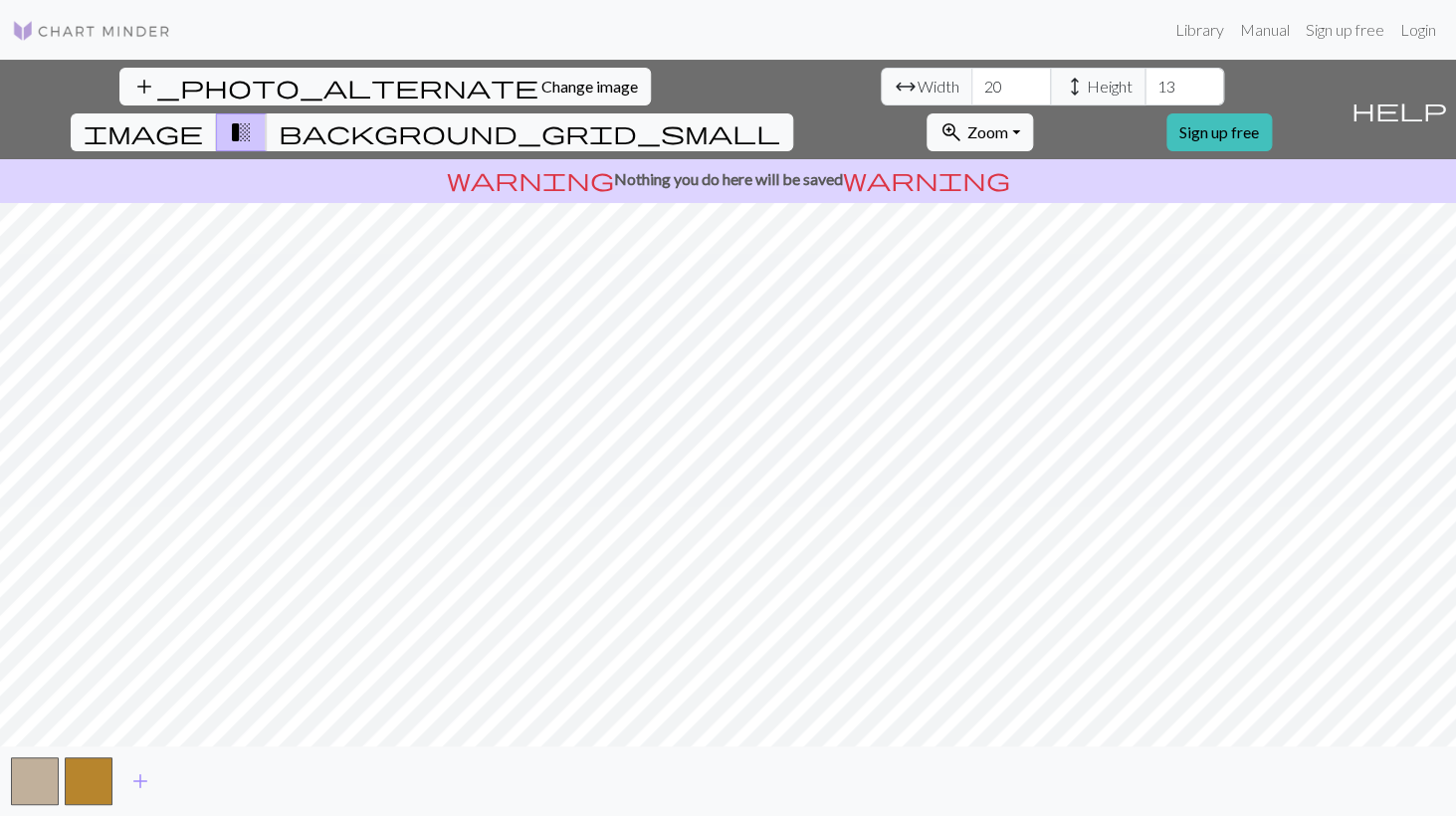 click on "add_photo_alternate   Change image arrow_range   Width 20 height   Height 13 image transition_fade background_grid_small zoom_in Zoom Zoom Fit all Fit width Fit height 50% 100% 150% 200% Sign up free help Show me around warning  Nothing you do here will be saved  warning add" at bounding box center [728, 438] 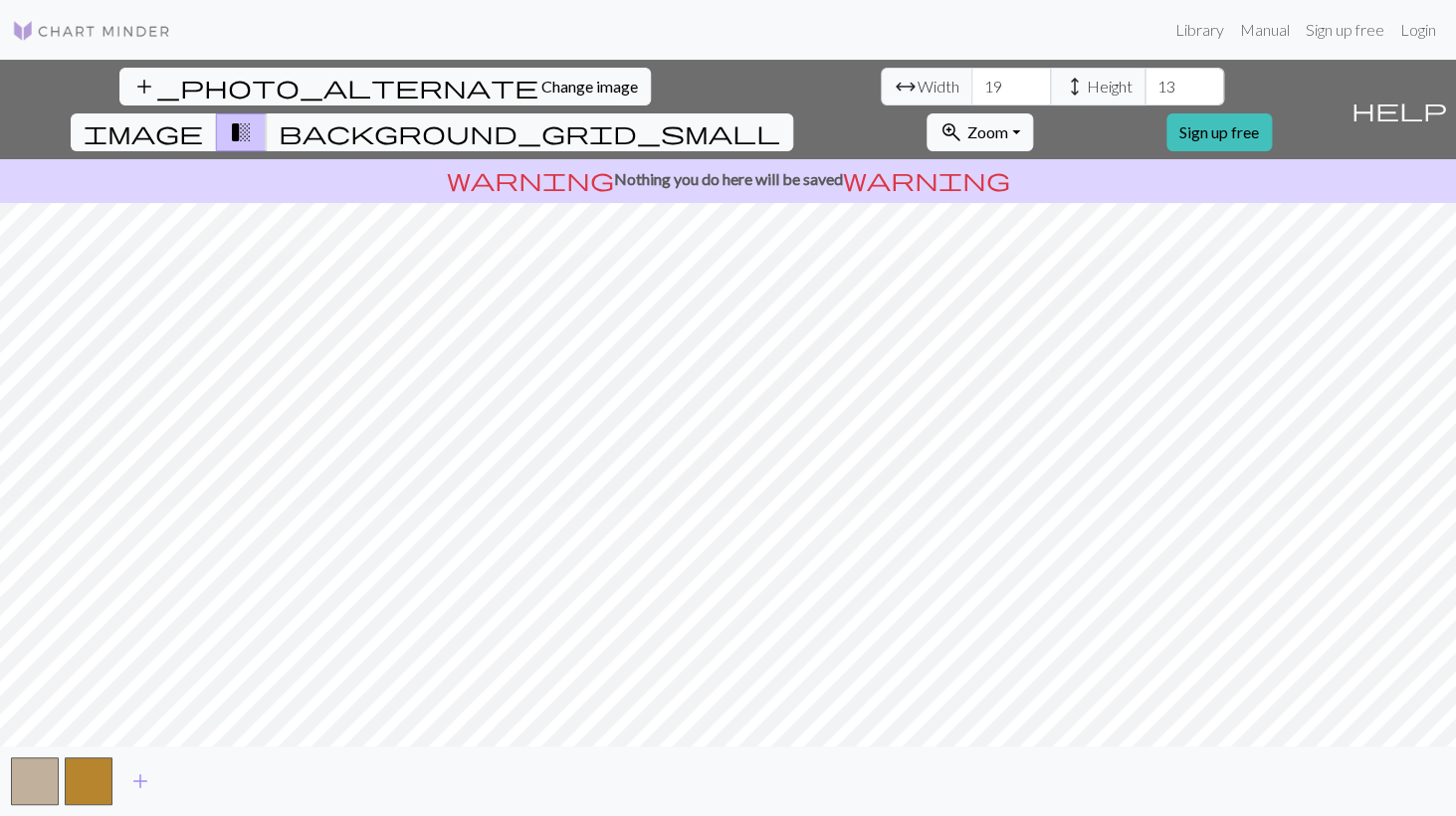 click on "19" at bounding box center [1011, 87] 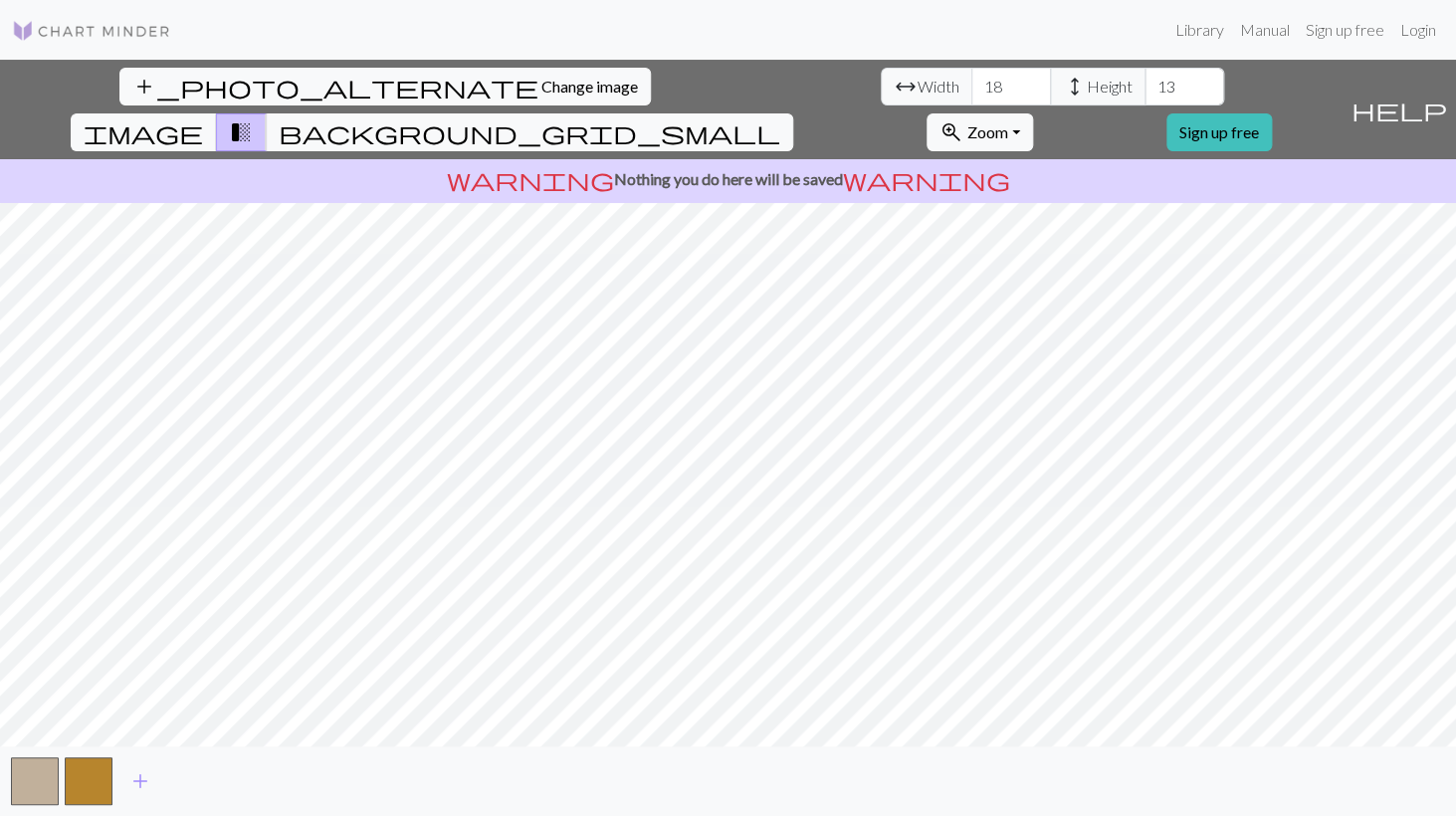 click on "18" at bounding box center [1011, 87] 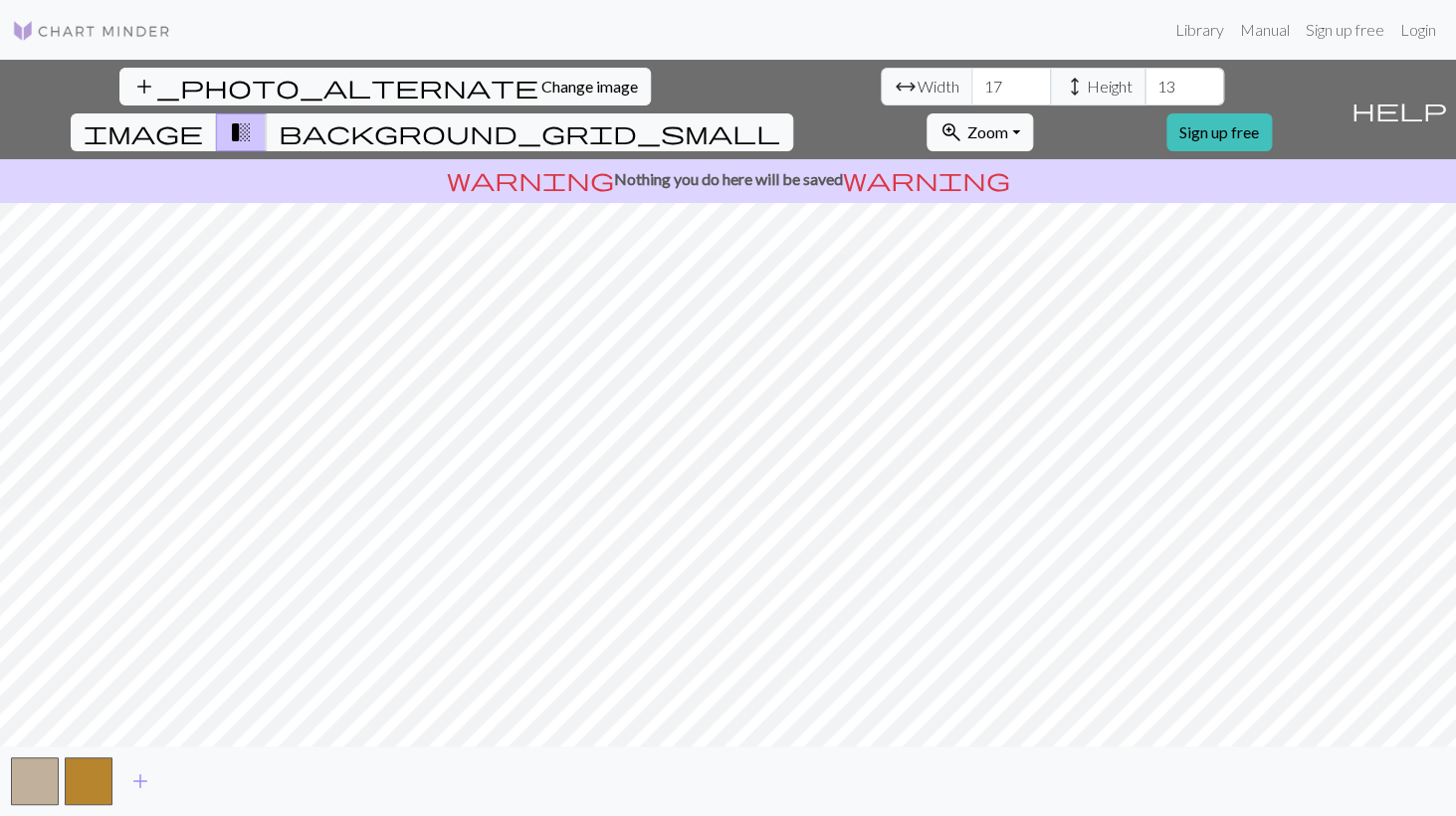 click on "17" at bounding box center [1011, 87] 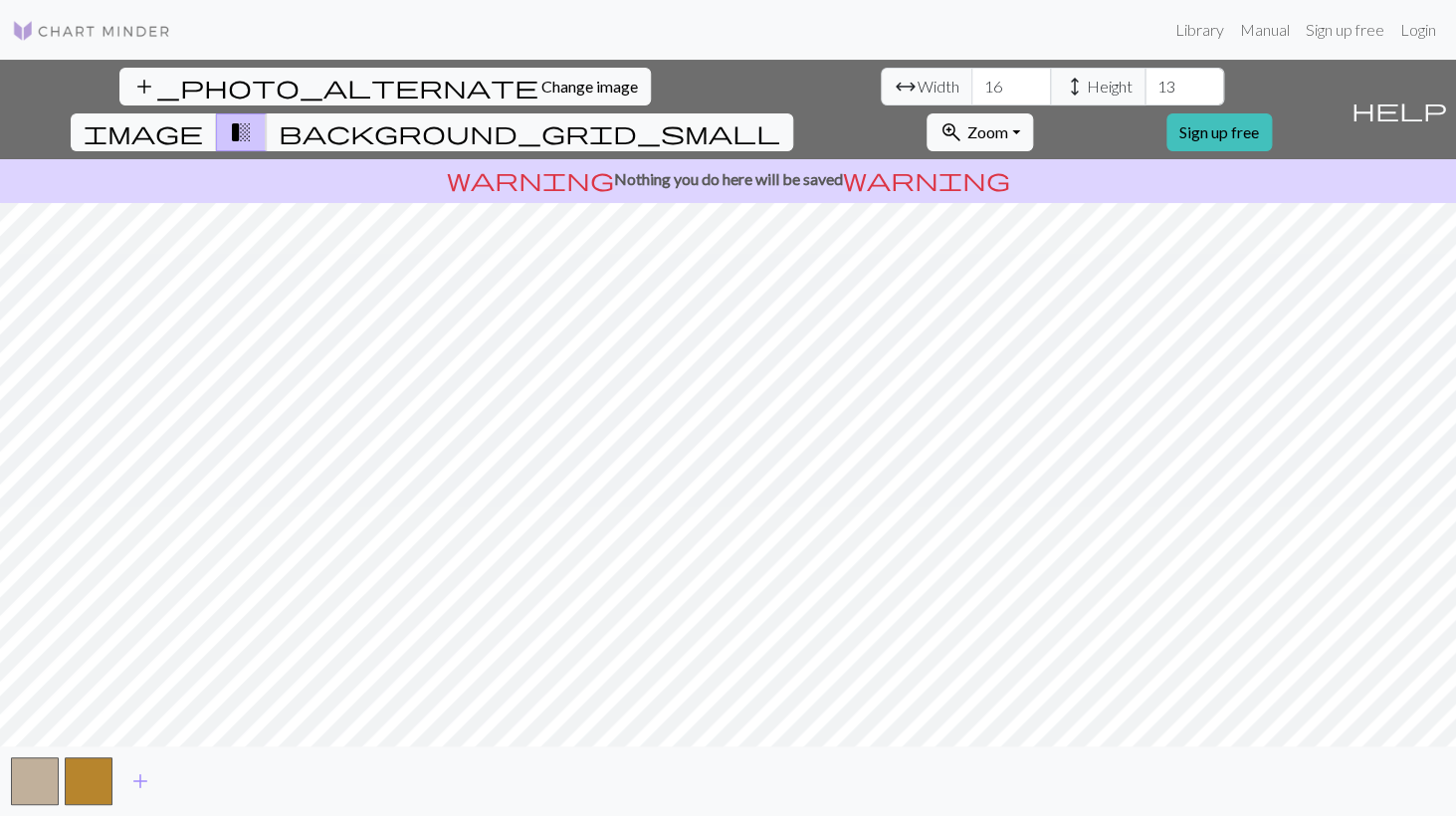 click on "16" at bounding box center [1011, 87] 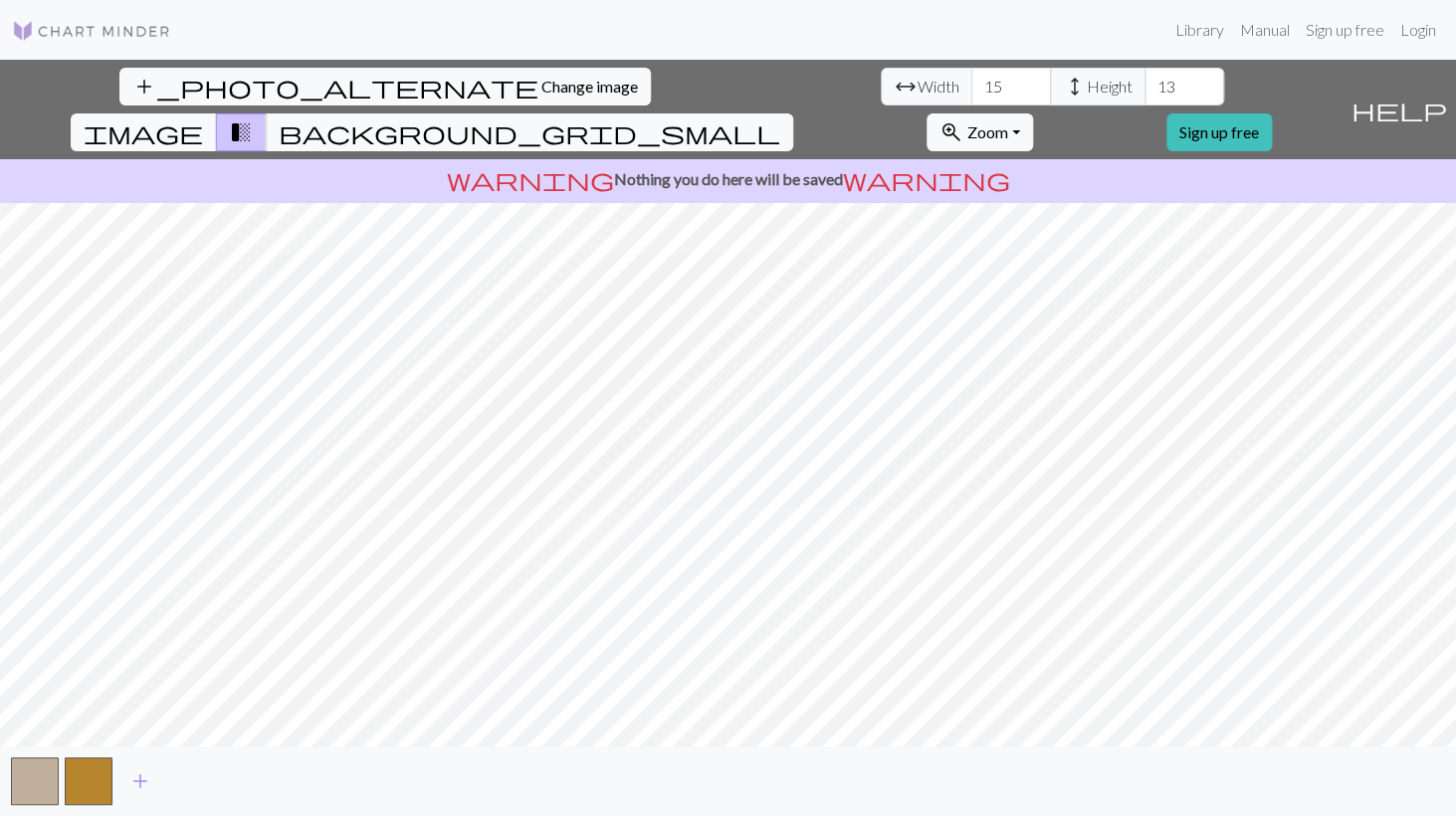 click on "15" at bounding box center (1011, 87) 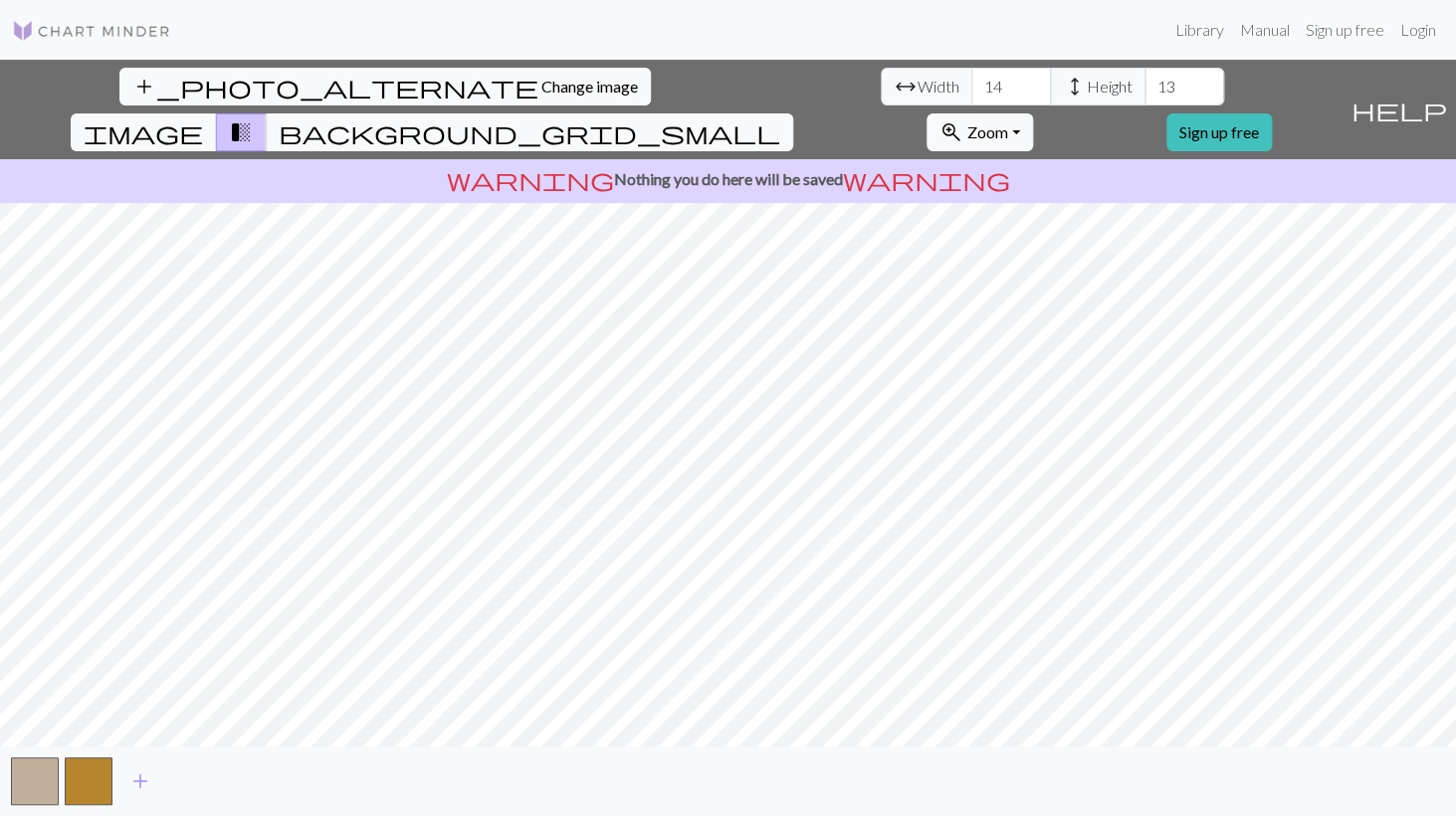 click on "14" at bounding box center [1011, 87] 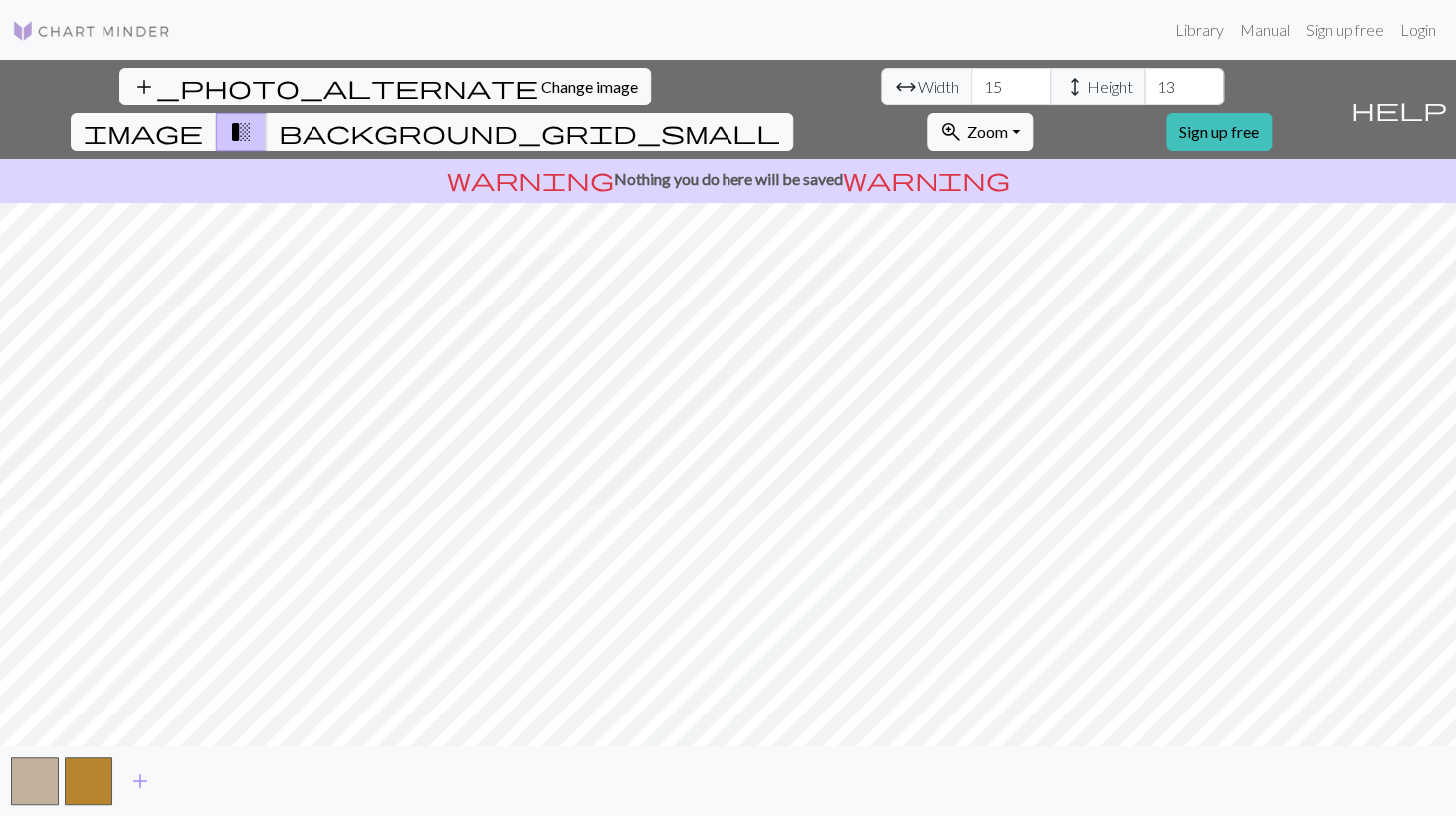 click on "15" at bounding box center (1011, 87) 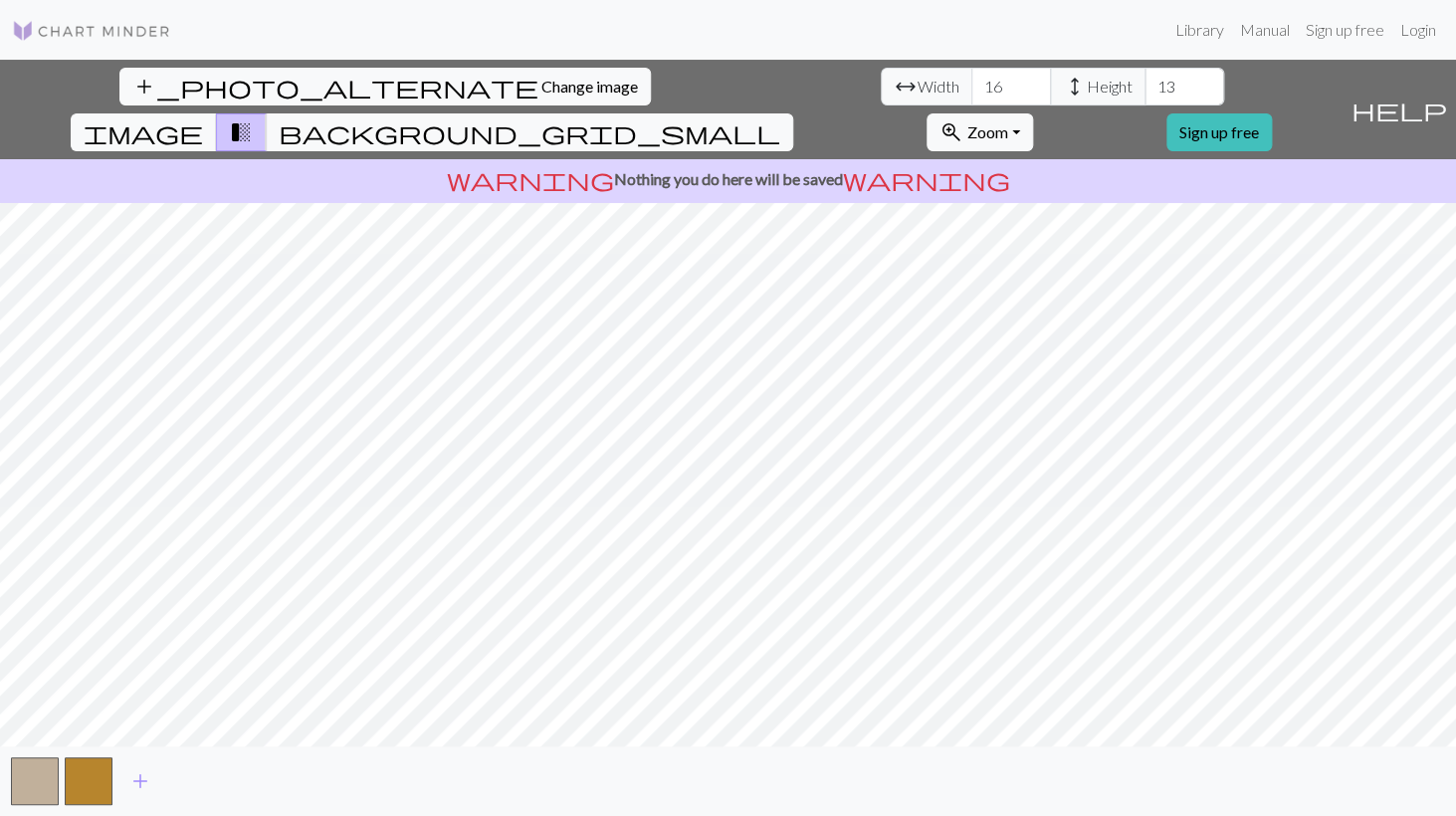 click on "16" at bounding box center [1011, 87] 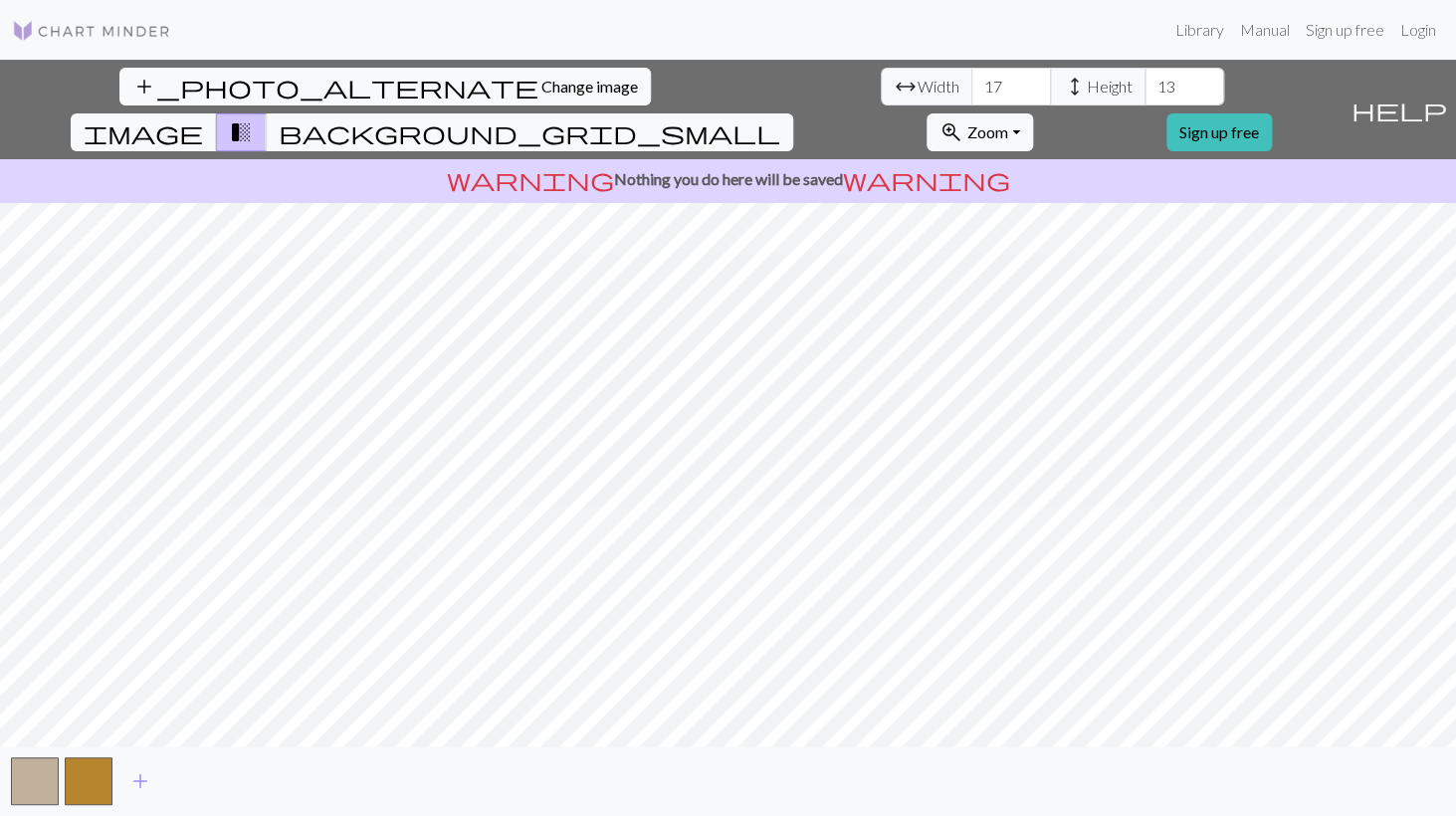 click on "17" at bounding box center (1011, 87) 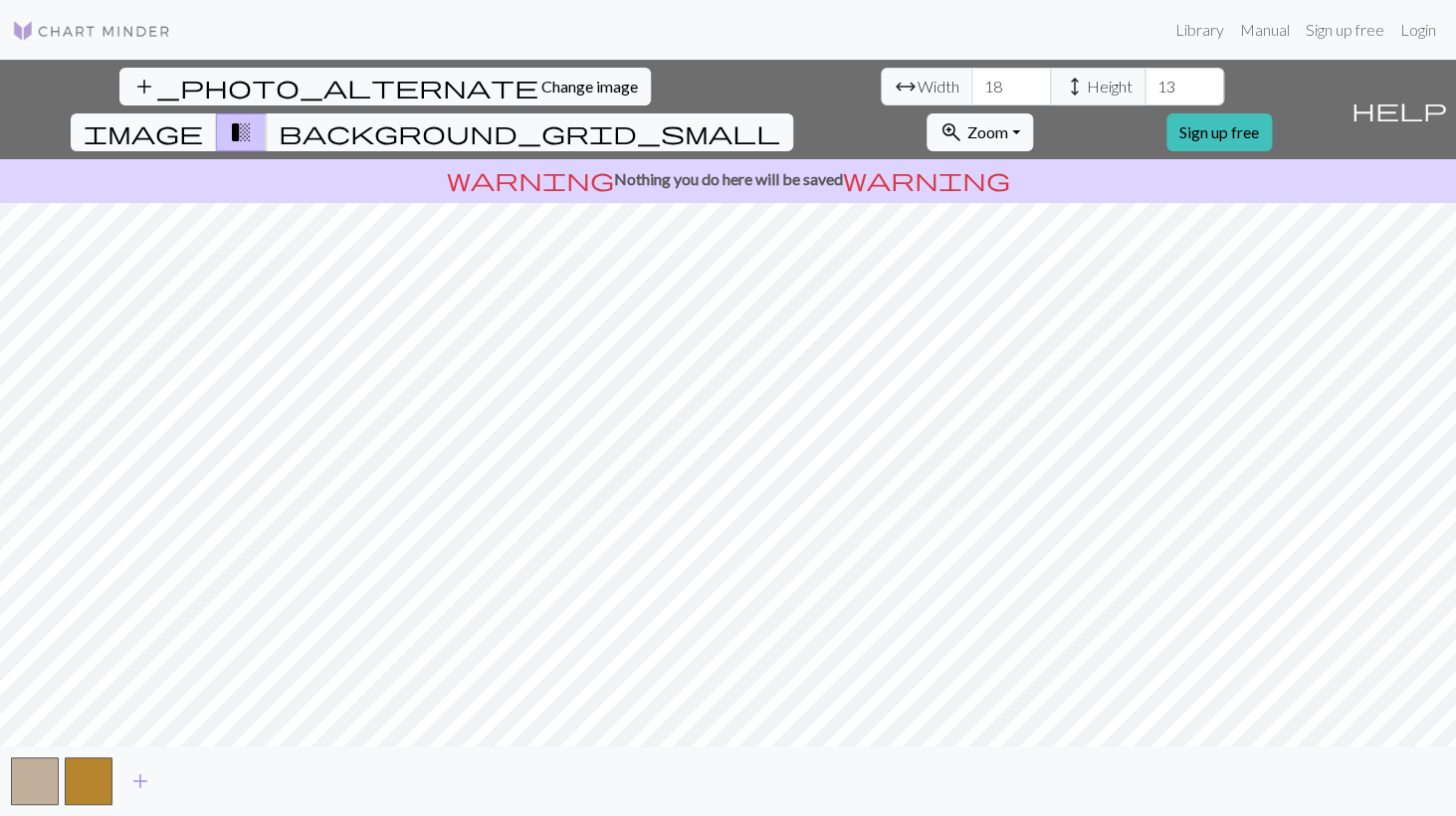 click on "18" at bounding box center [1011, 87] 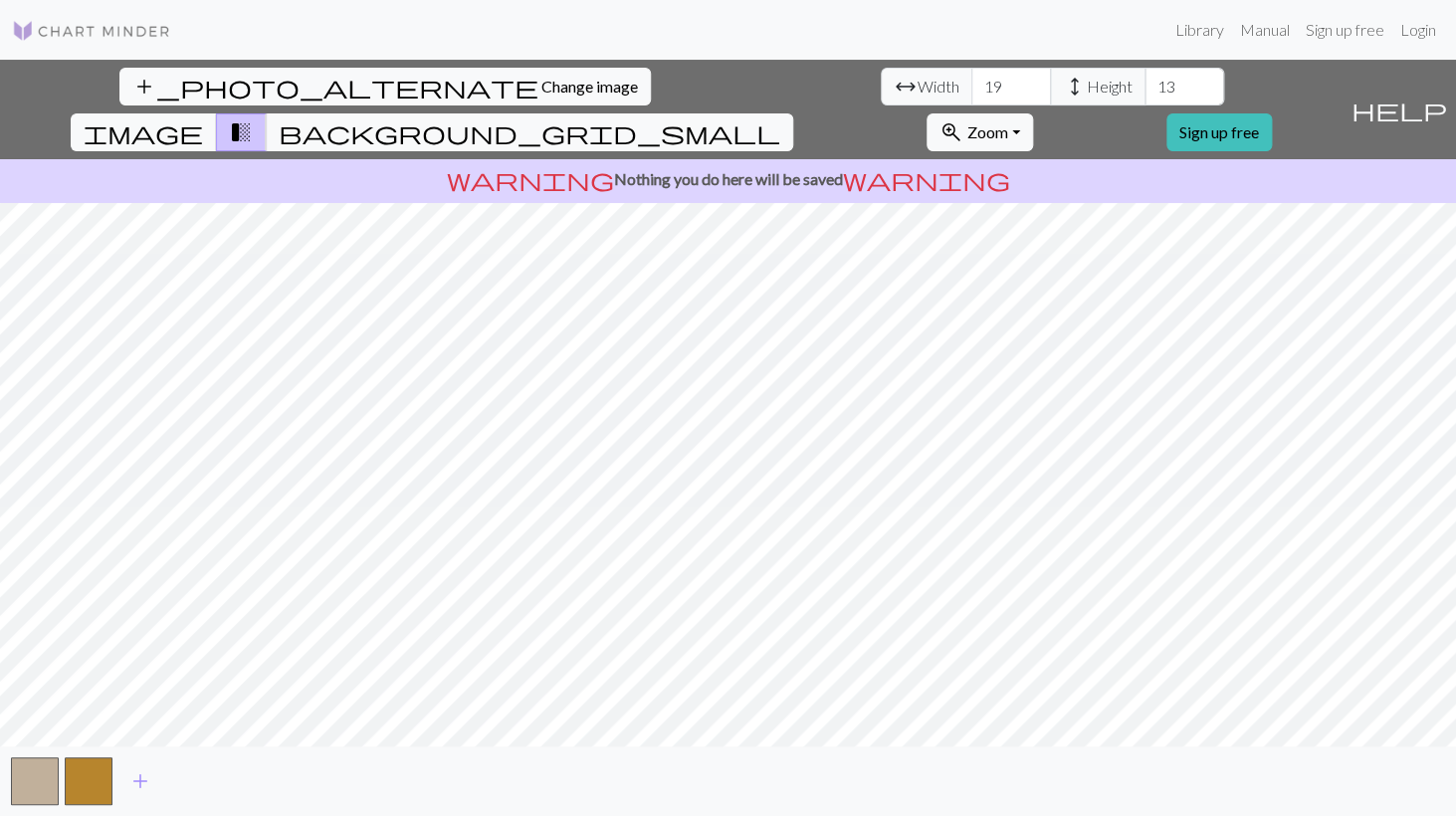 click on "19" at bounding box center (1011, 87) 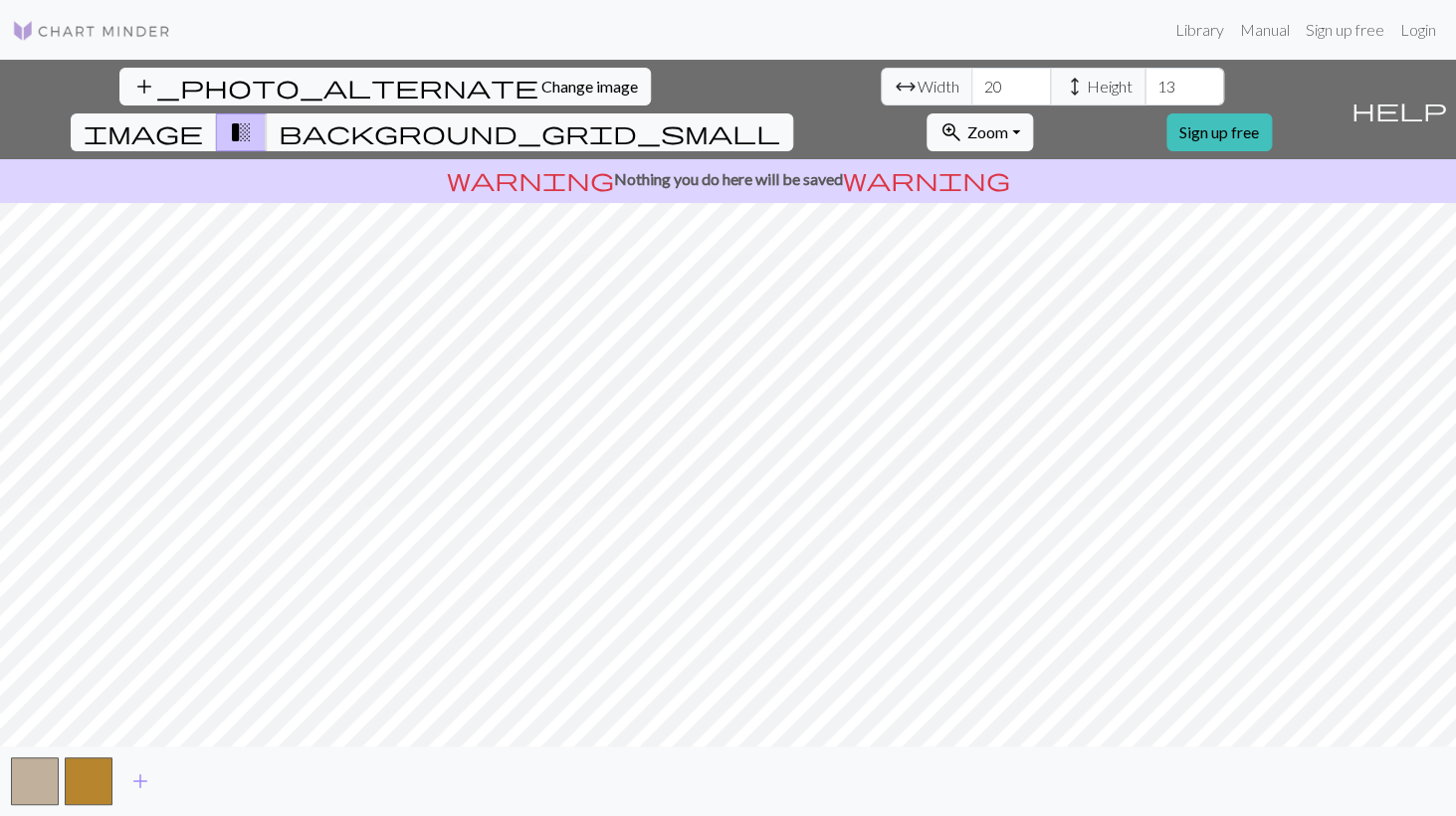 click on "20" at bounding box center [1011, 87] 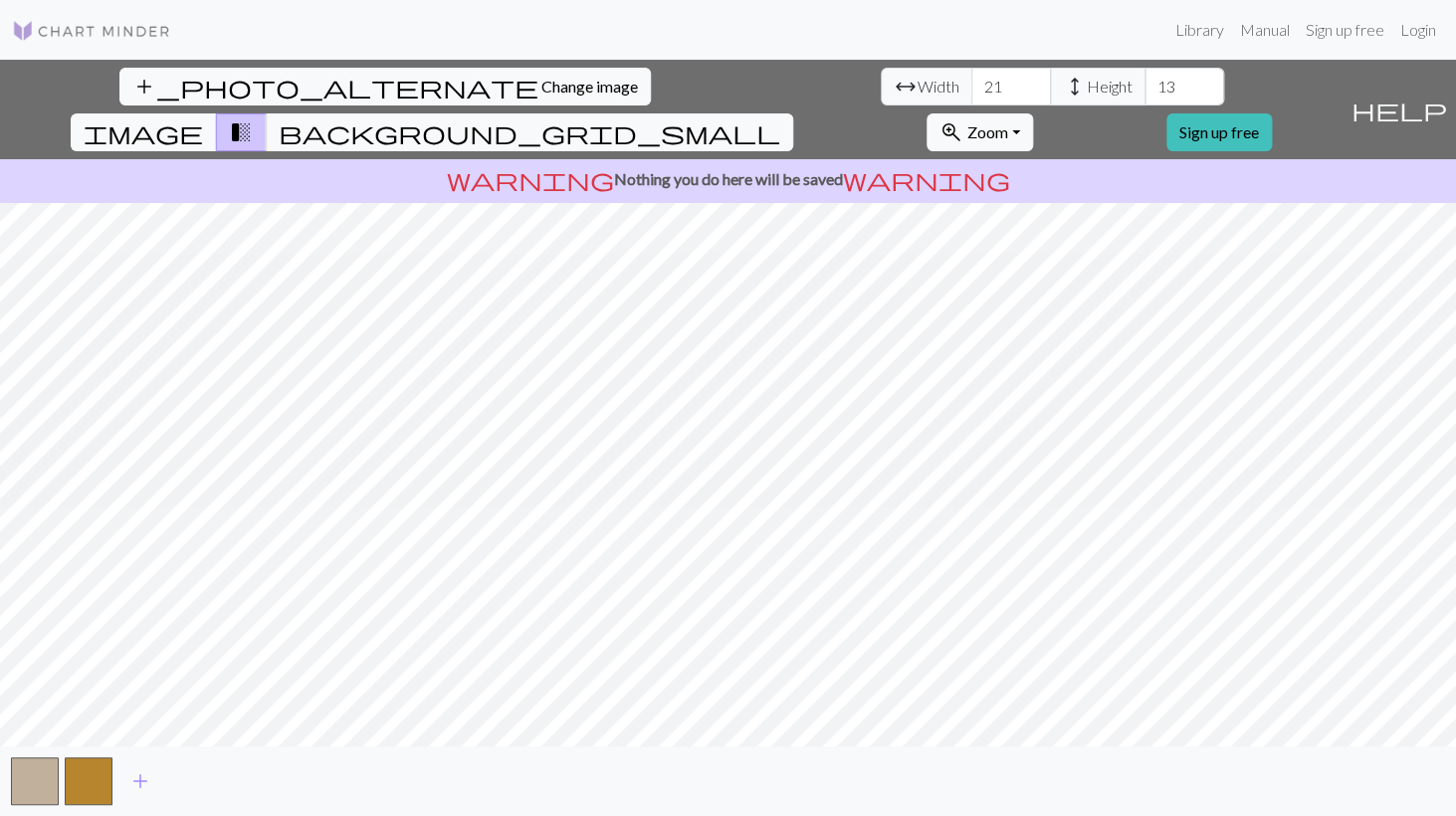 click on "21" at bounding box center [1011, 87] 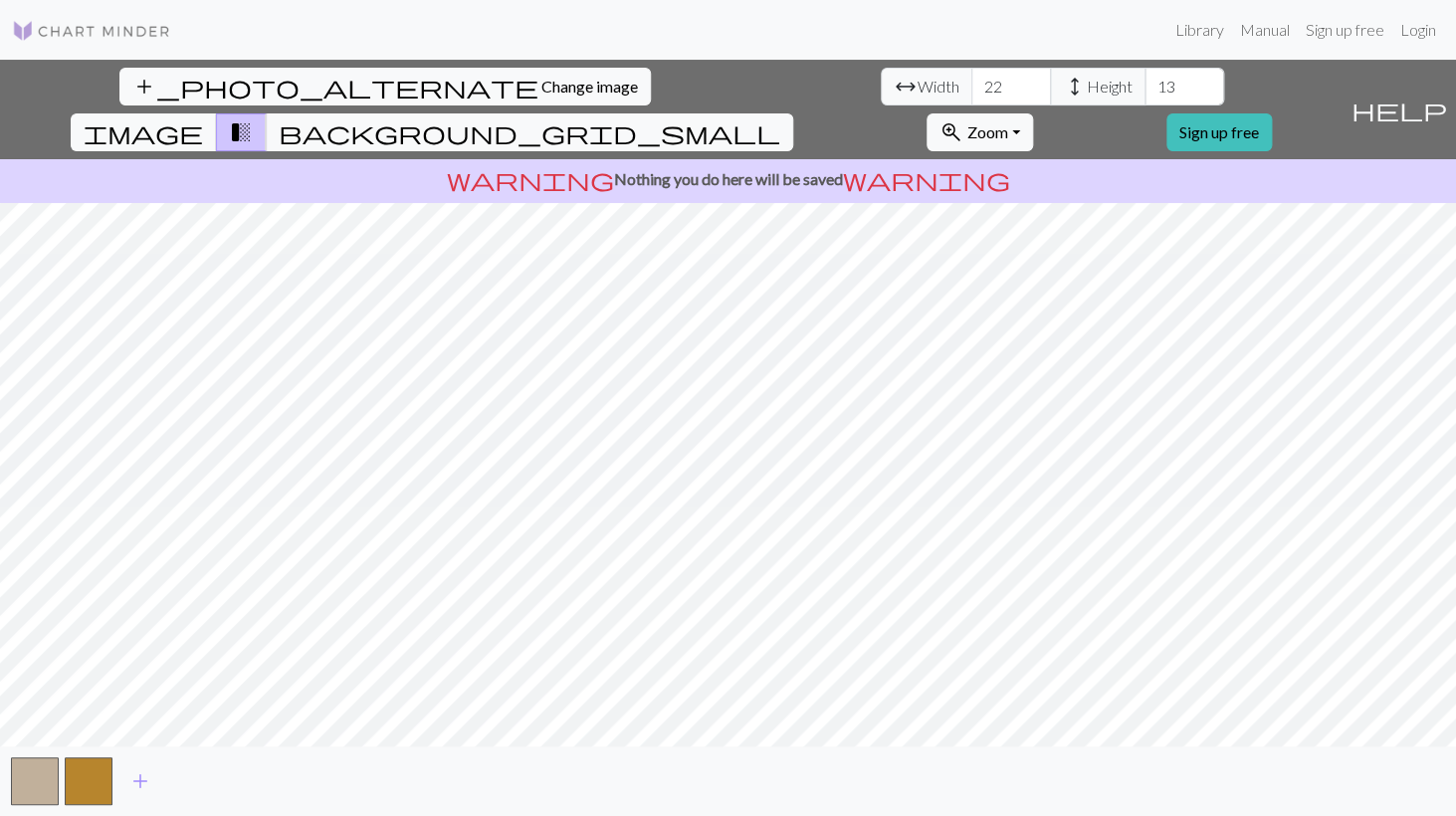 click on "22" at bounding box center (1011, 87) 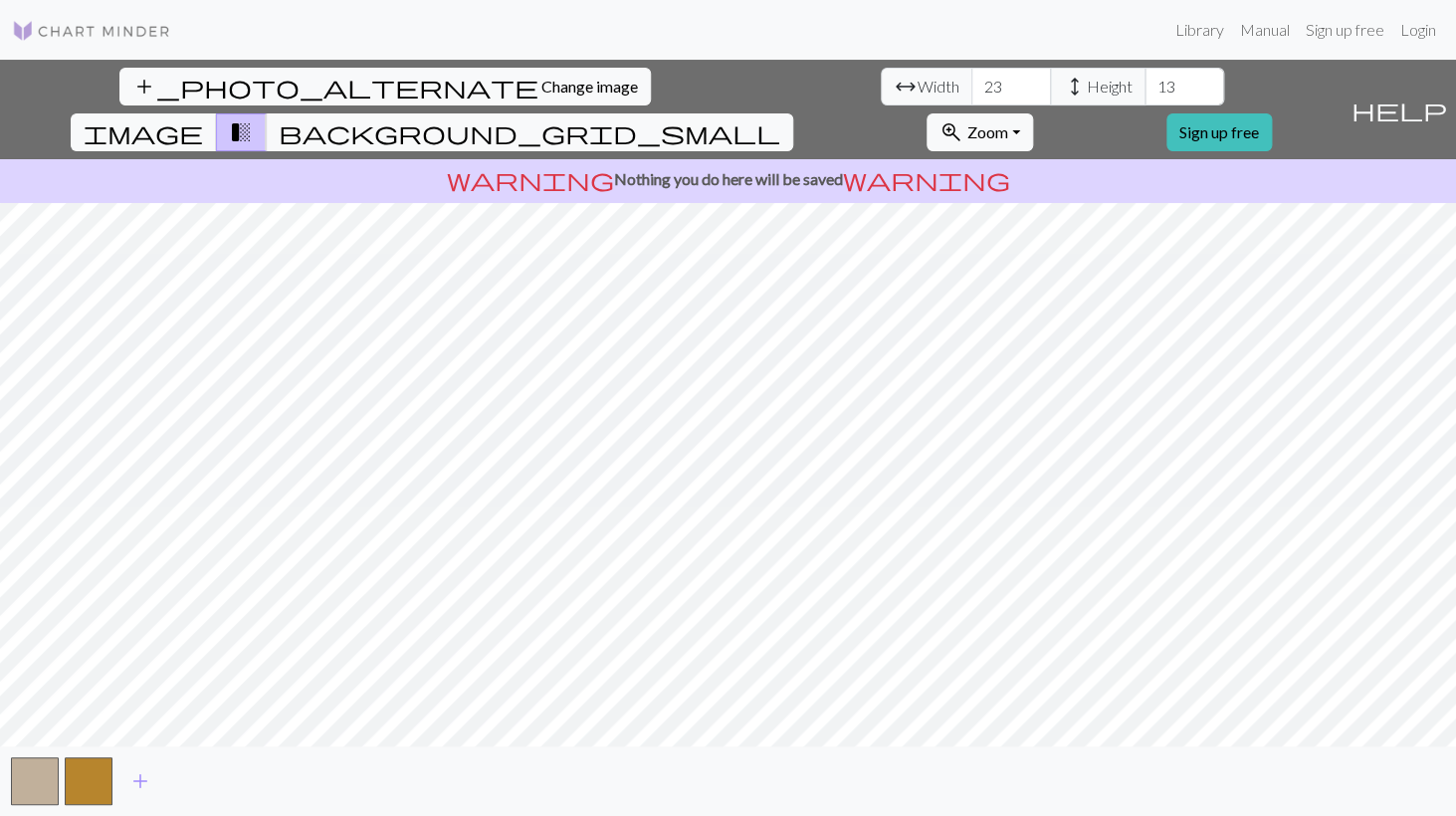 click on "23" at bounding box center [1011, 87] 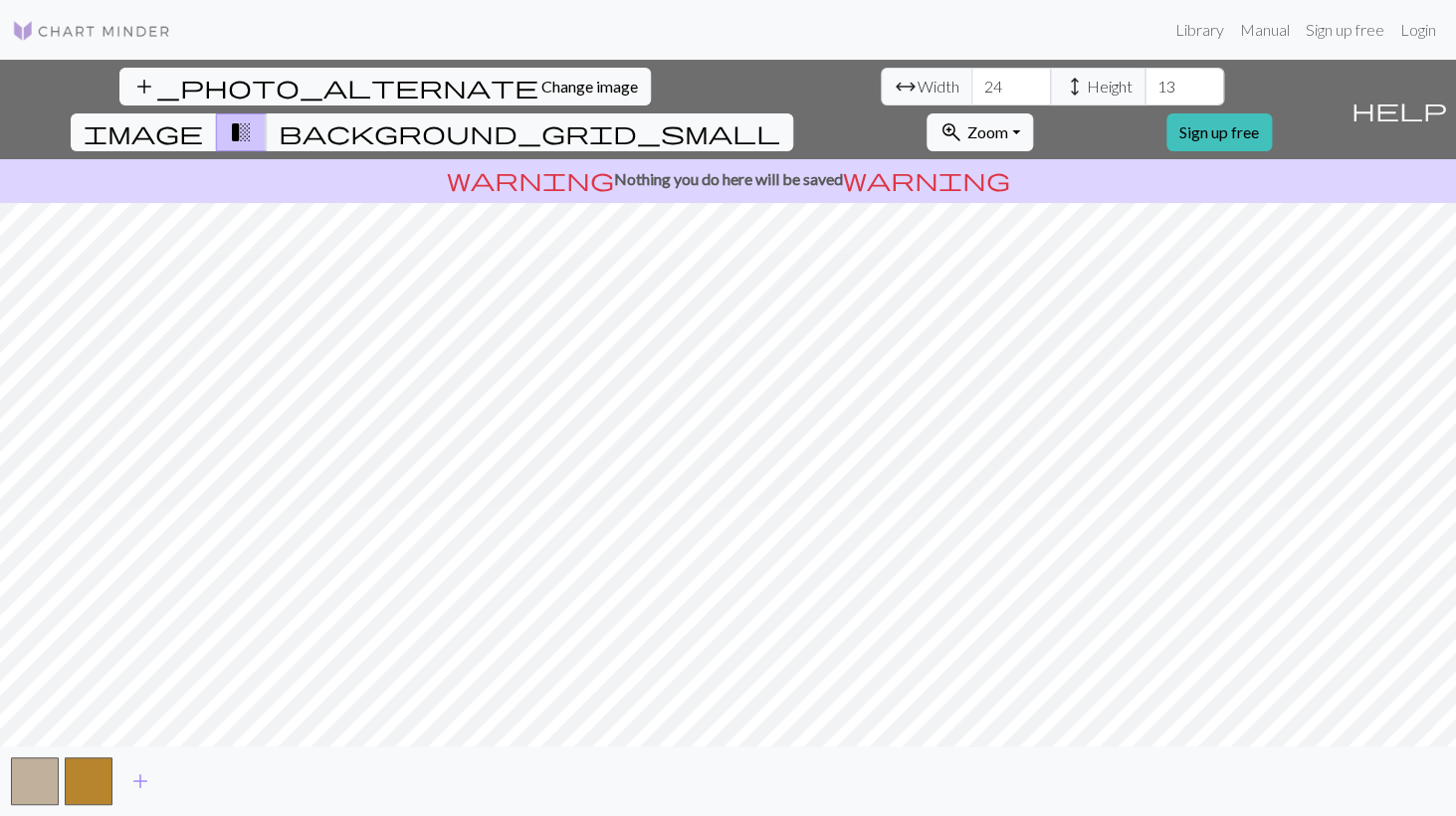 click on "24" at bounding box center (1011, 87) 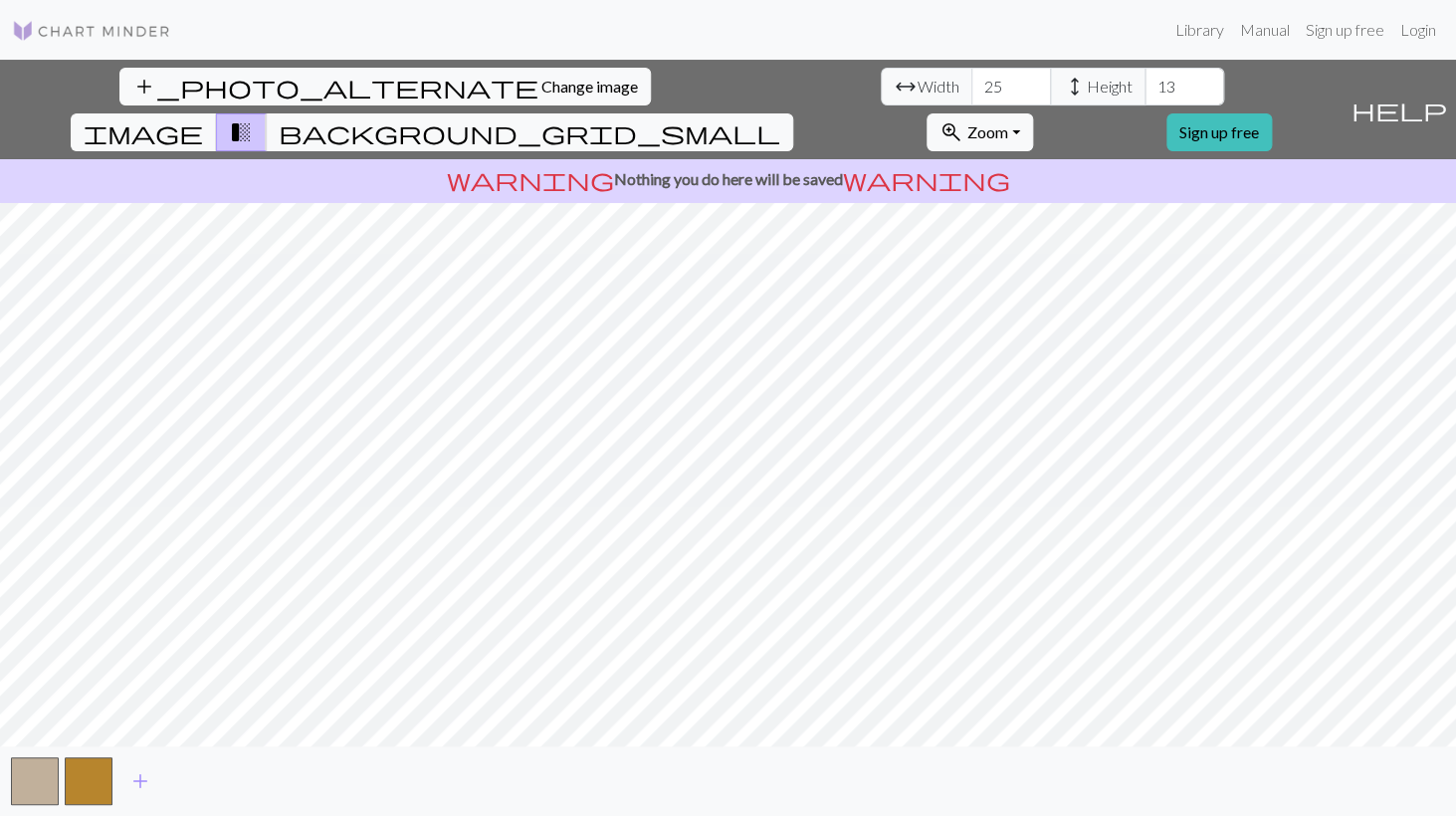 click on "25" at bounding box center [1011, 87] 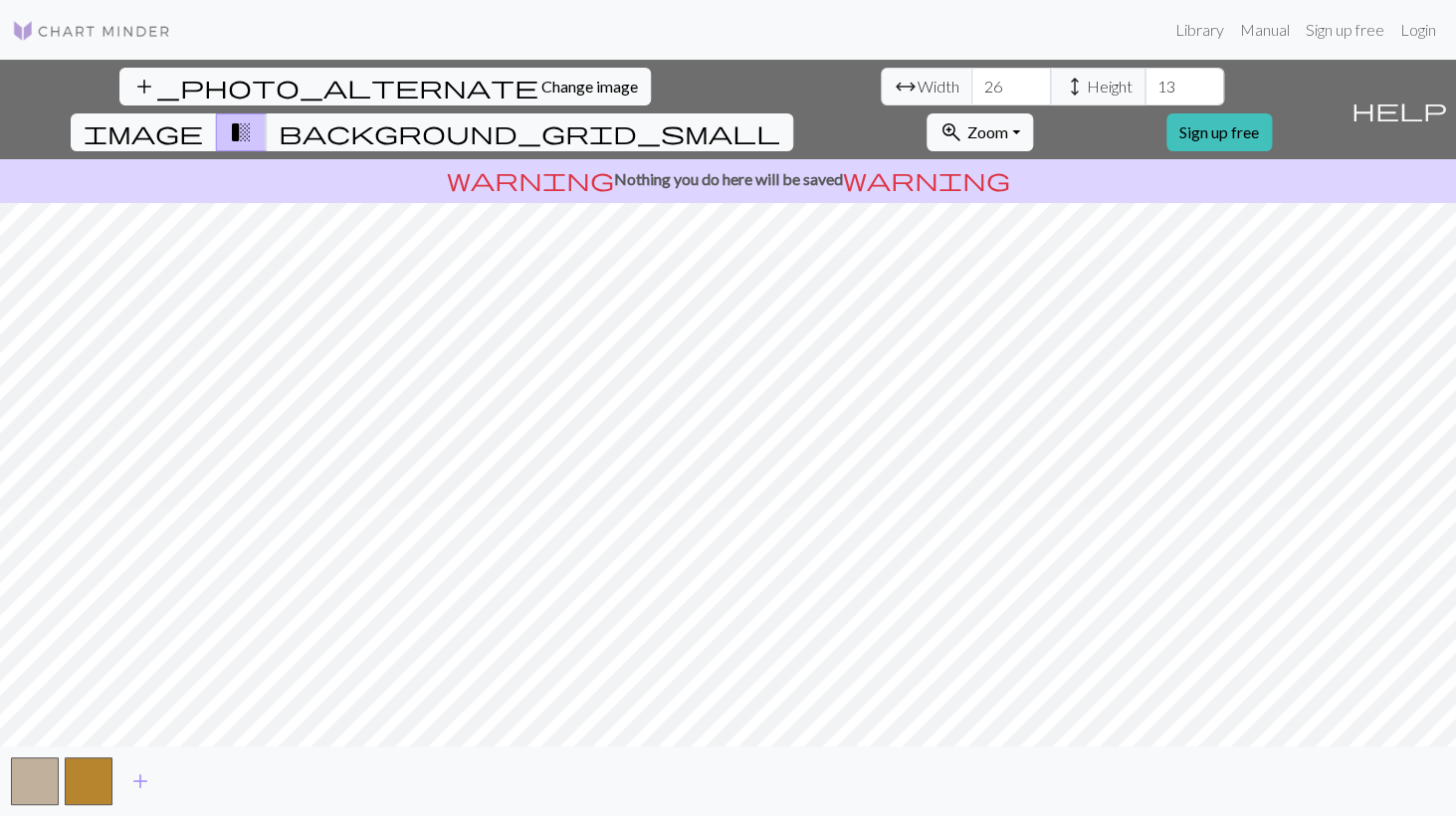 click on "26" at bounding box center [1011, 87] 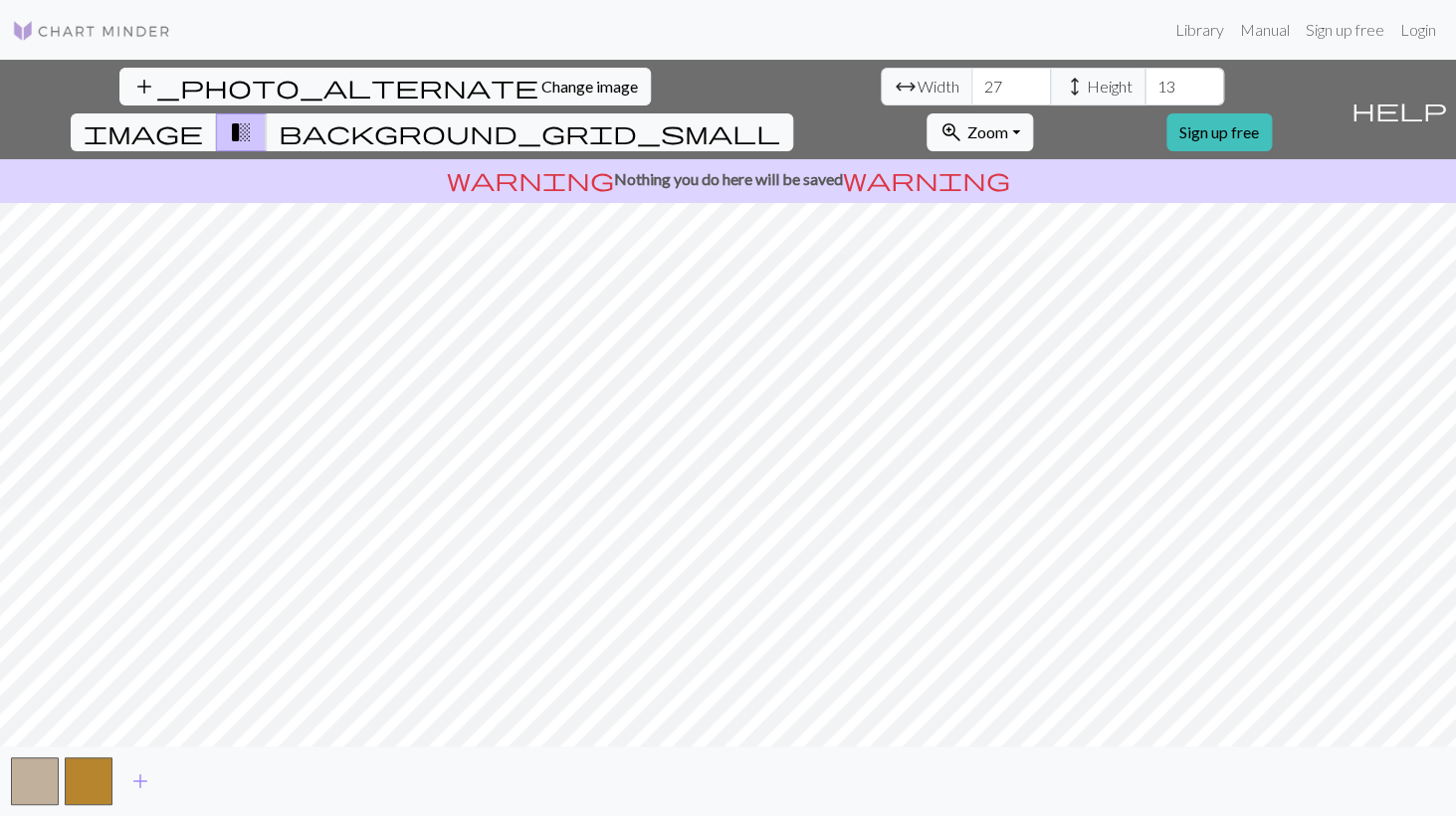 click on "27" at bounding box center [1011, 87] 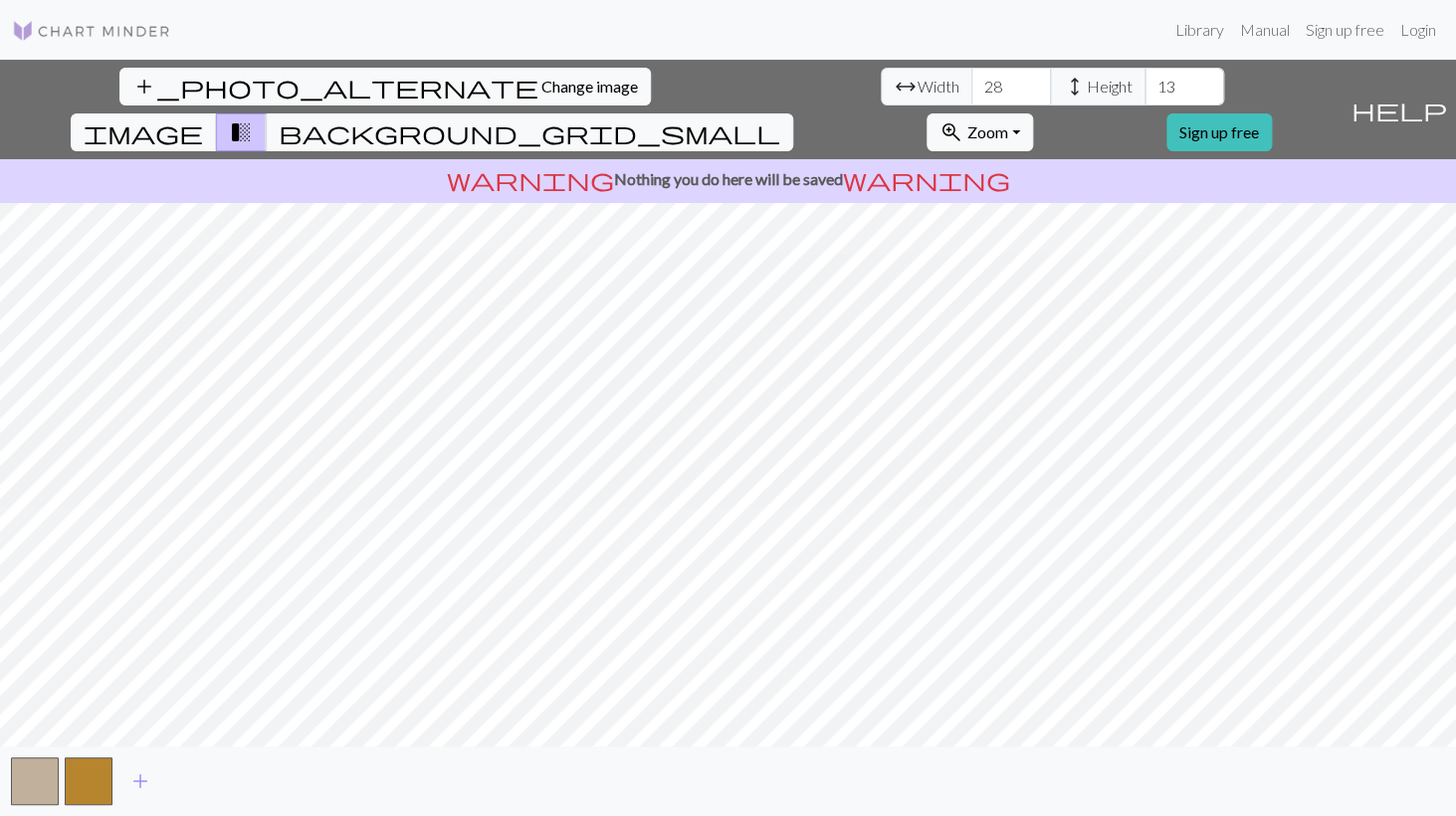 click on "28" at bounding box center (1011, 87) 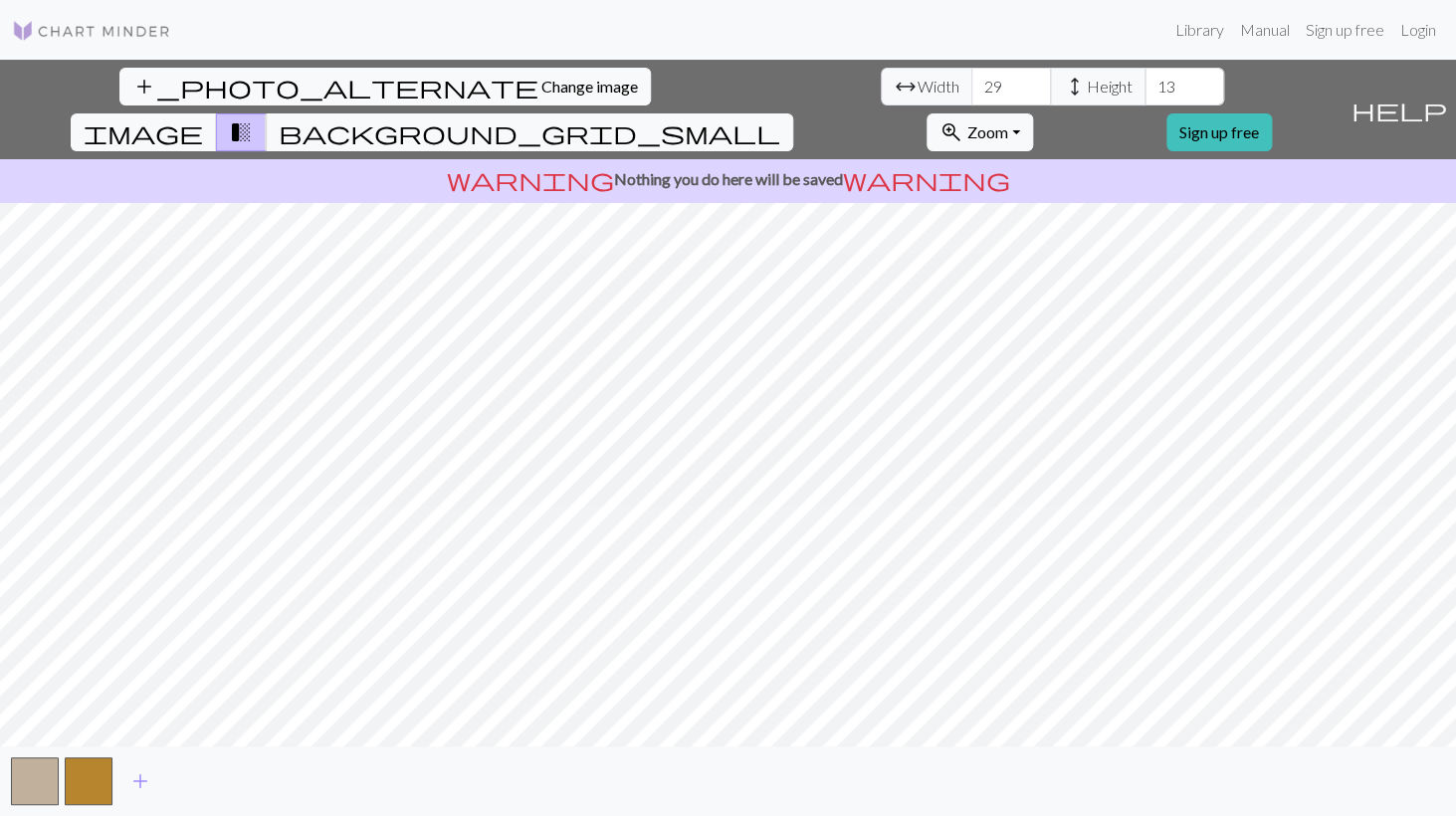 click on "29" at bounding box center (1011, 87) 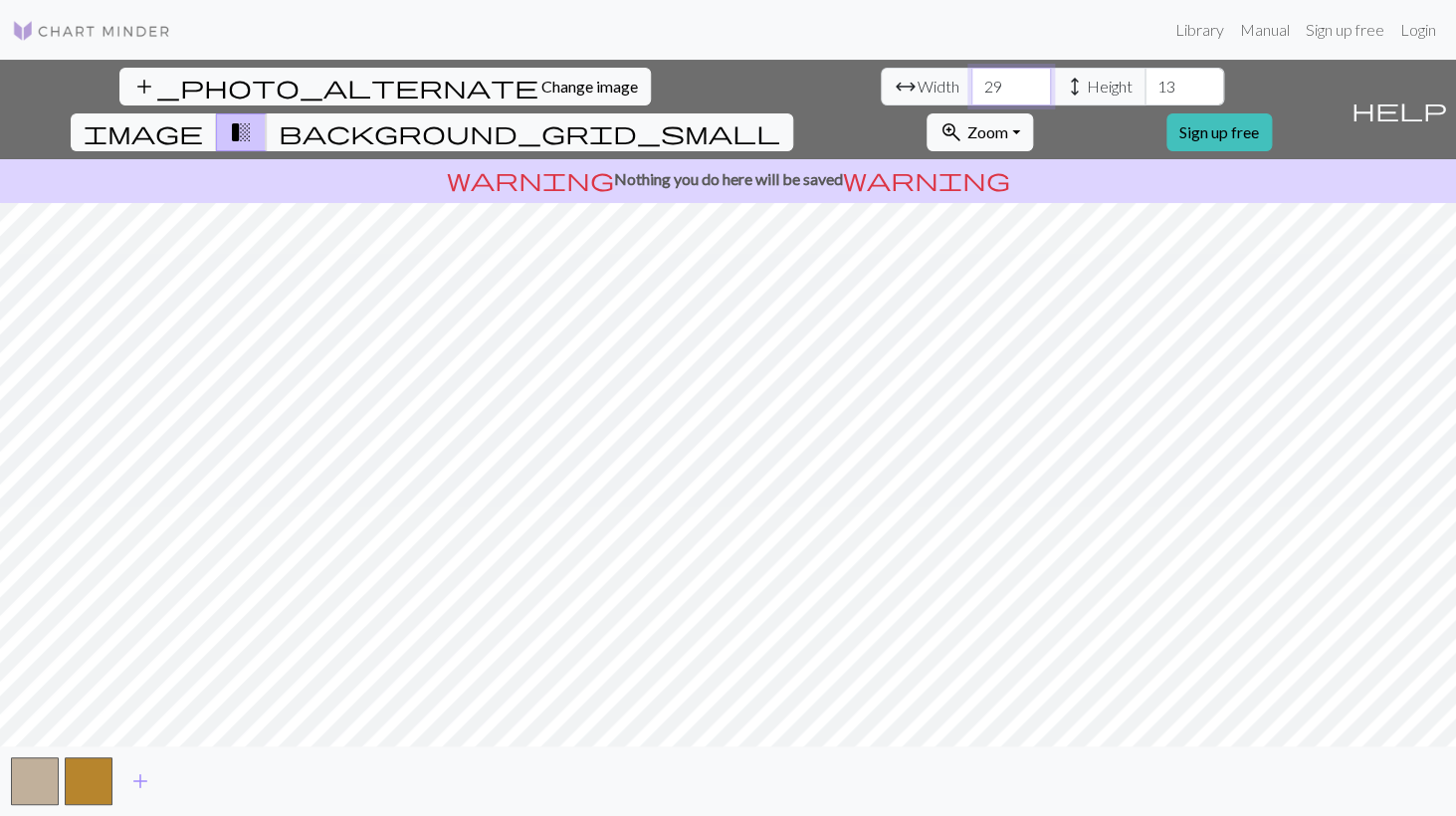 click on "29" at bounding box center [1011, 87] 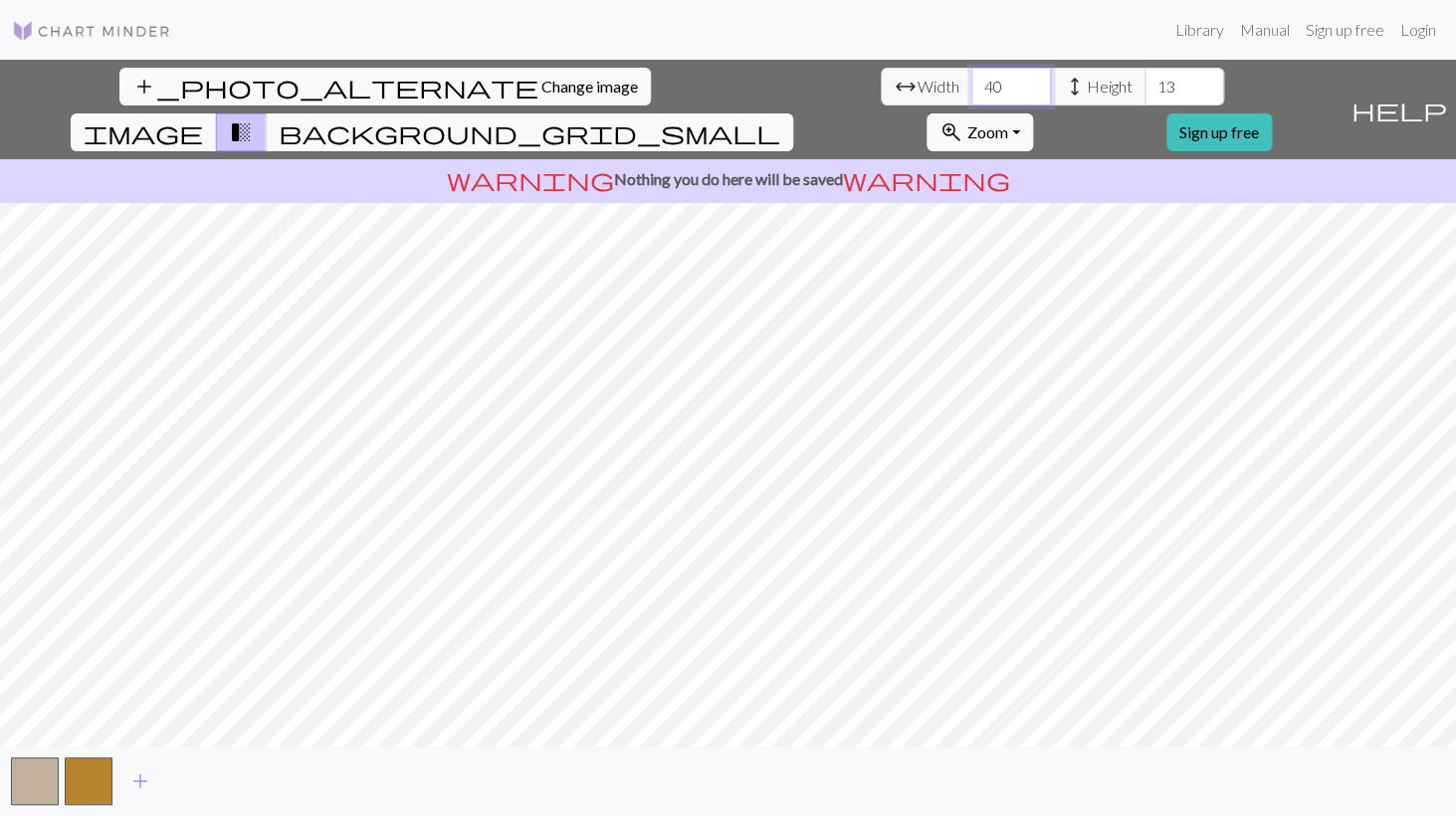 type on "40" 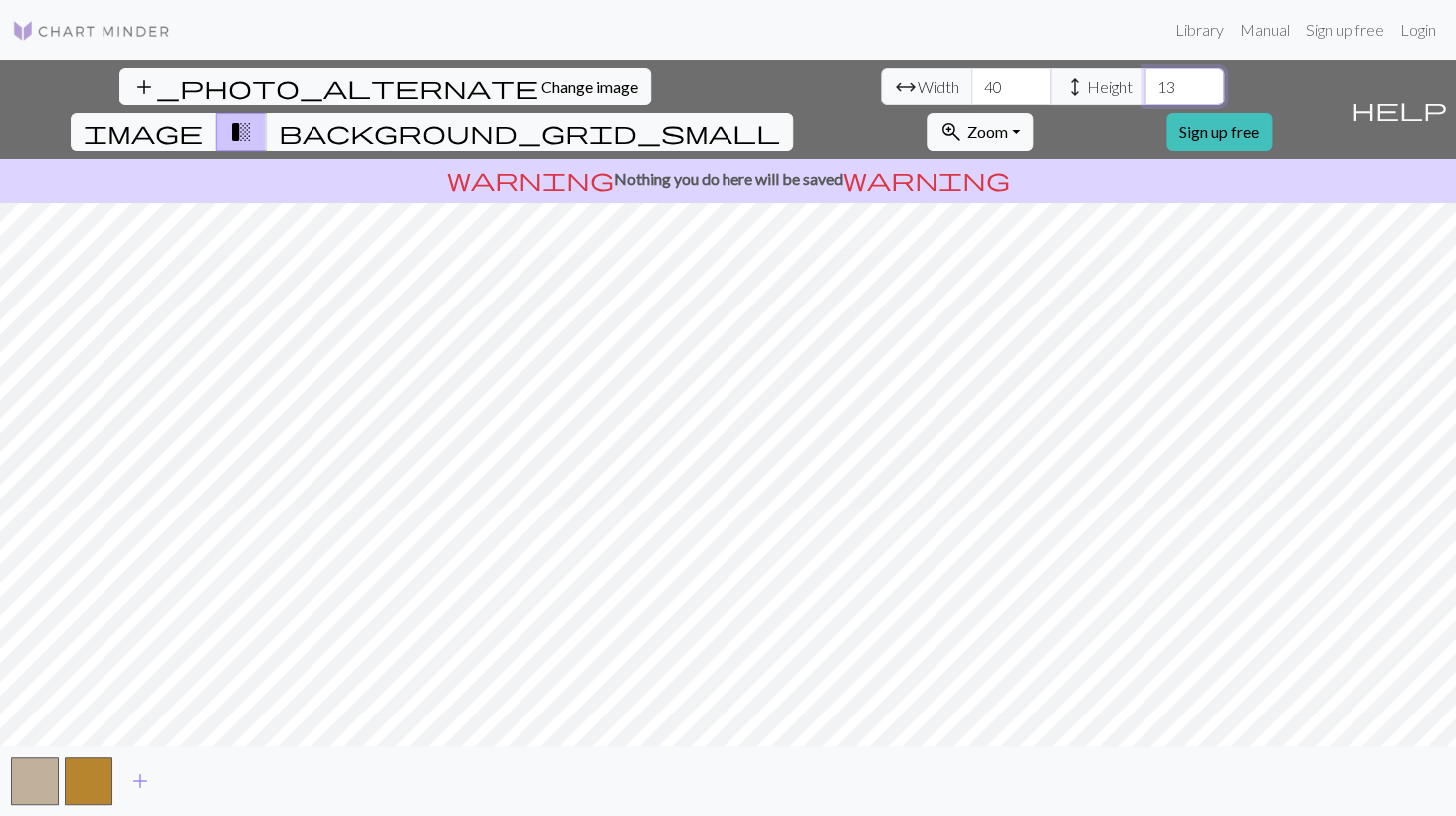 click on "13" at bounding box center [1184, 87] 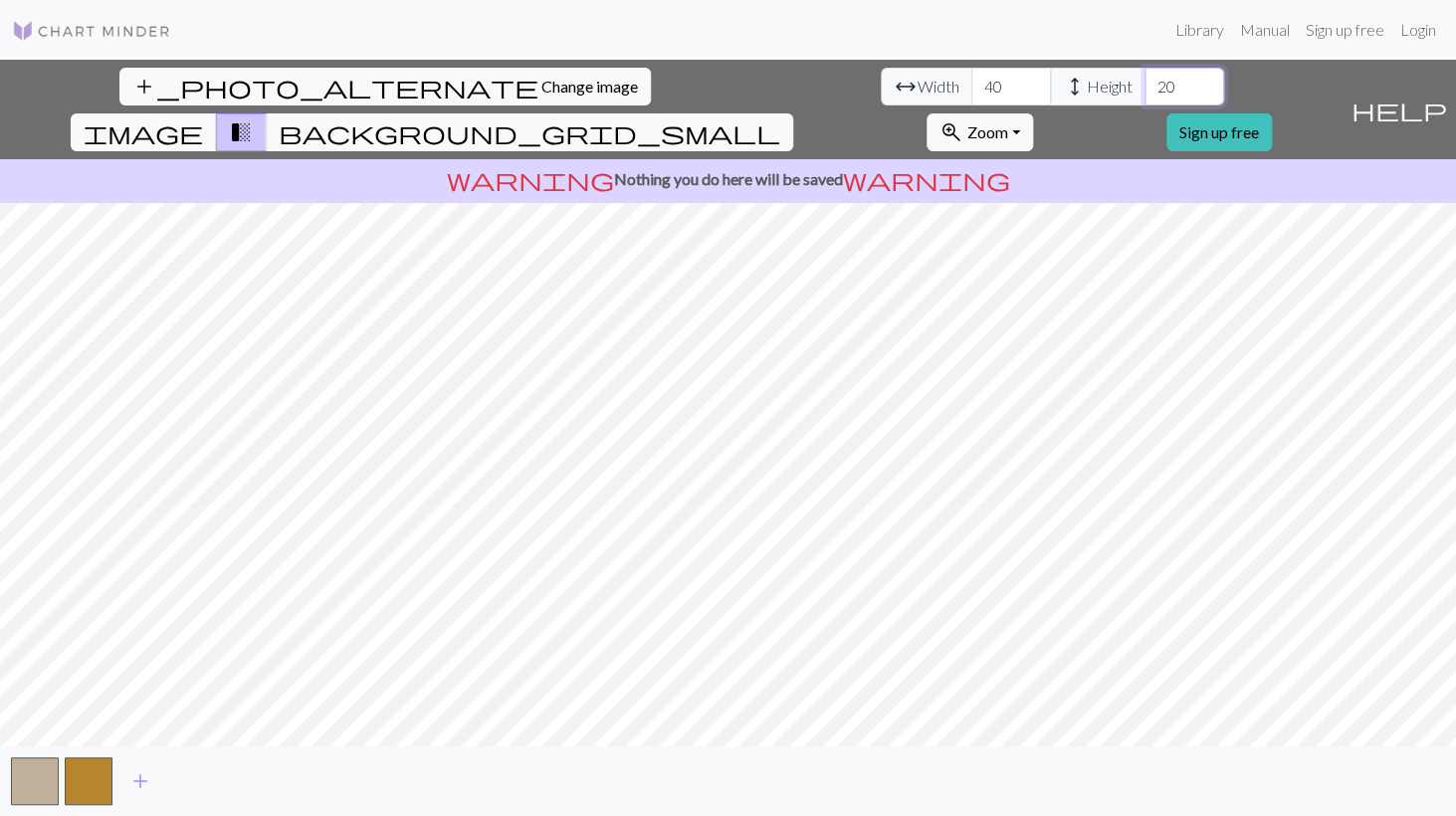 click on "20" at bounding box center [1184, 87] 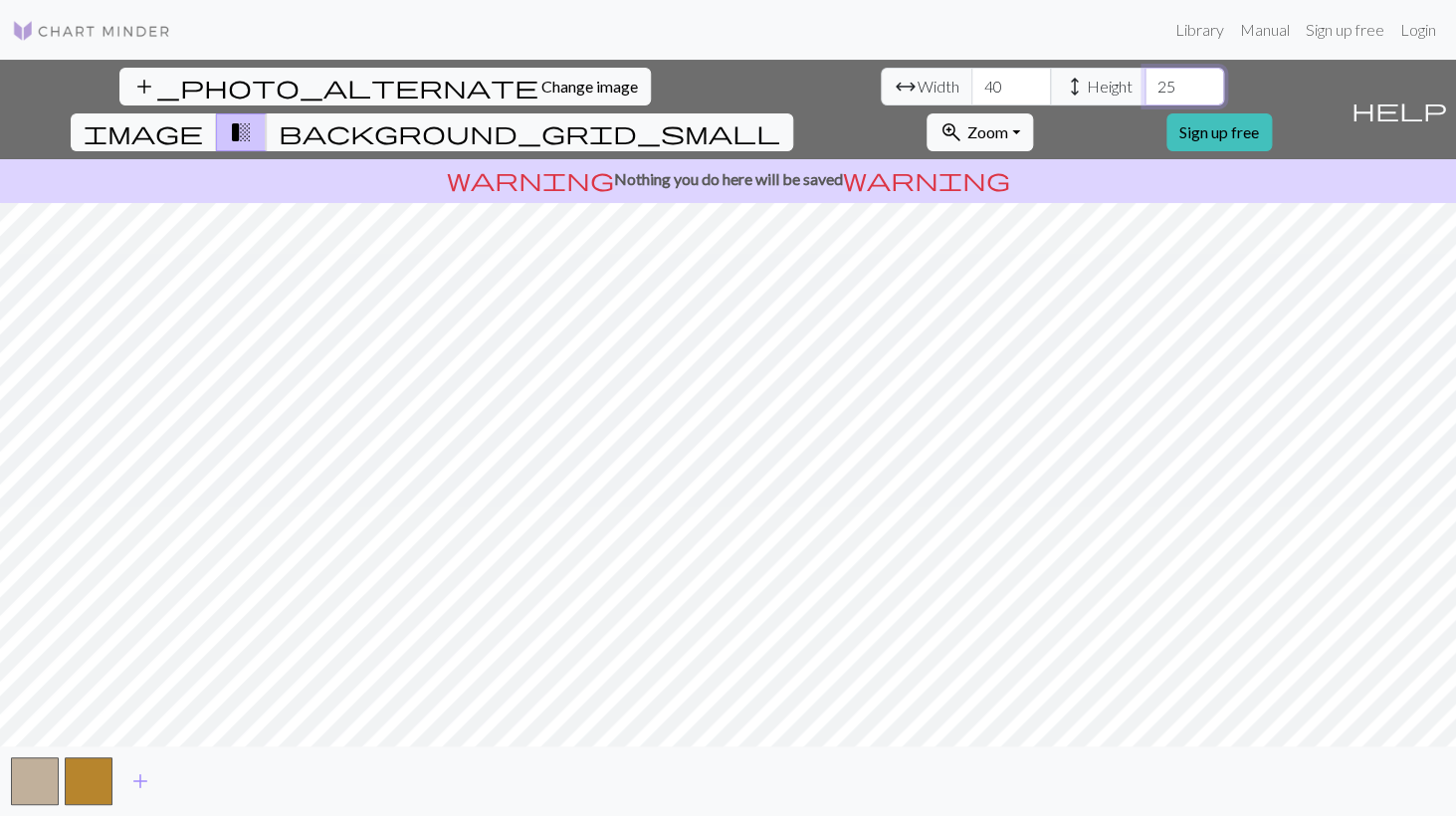 type on "25" 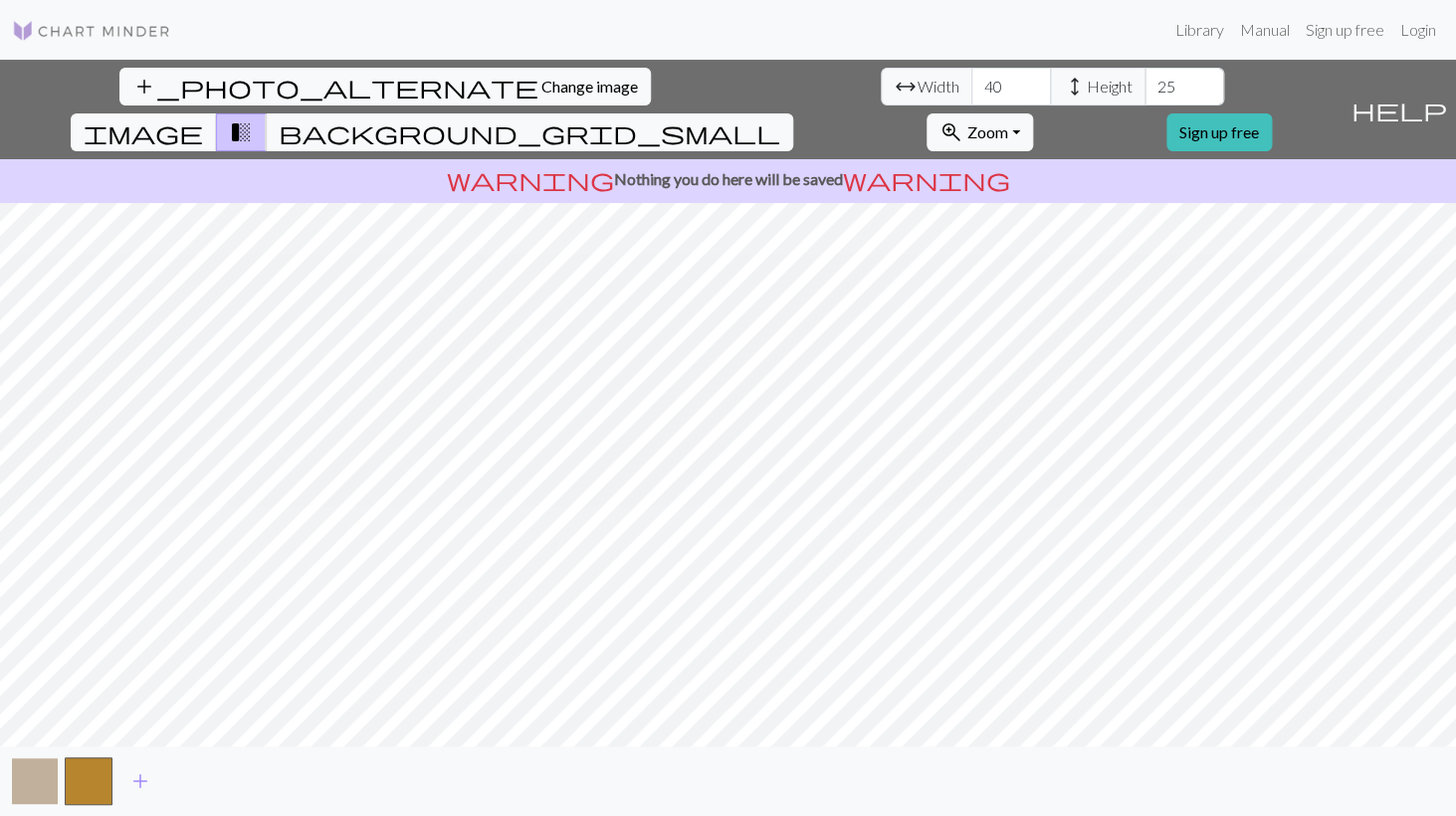 click at bounding box center (35, 781) 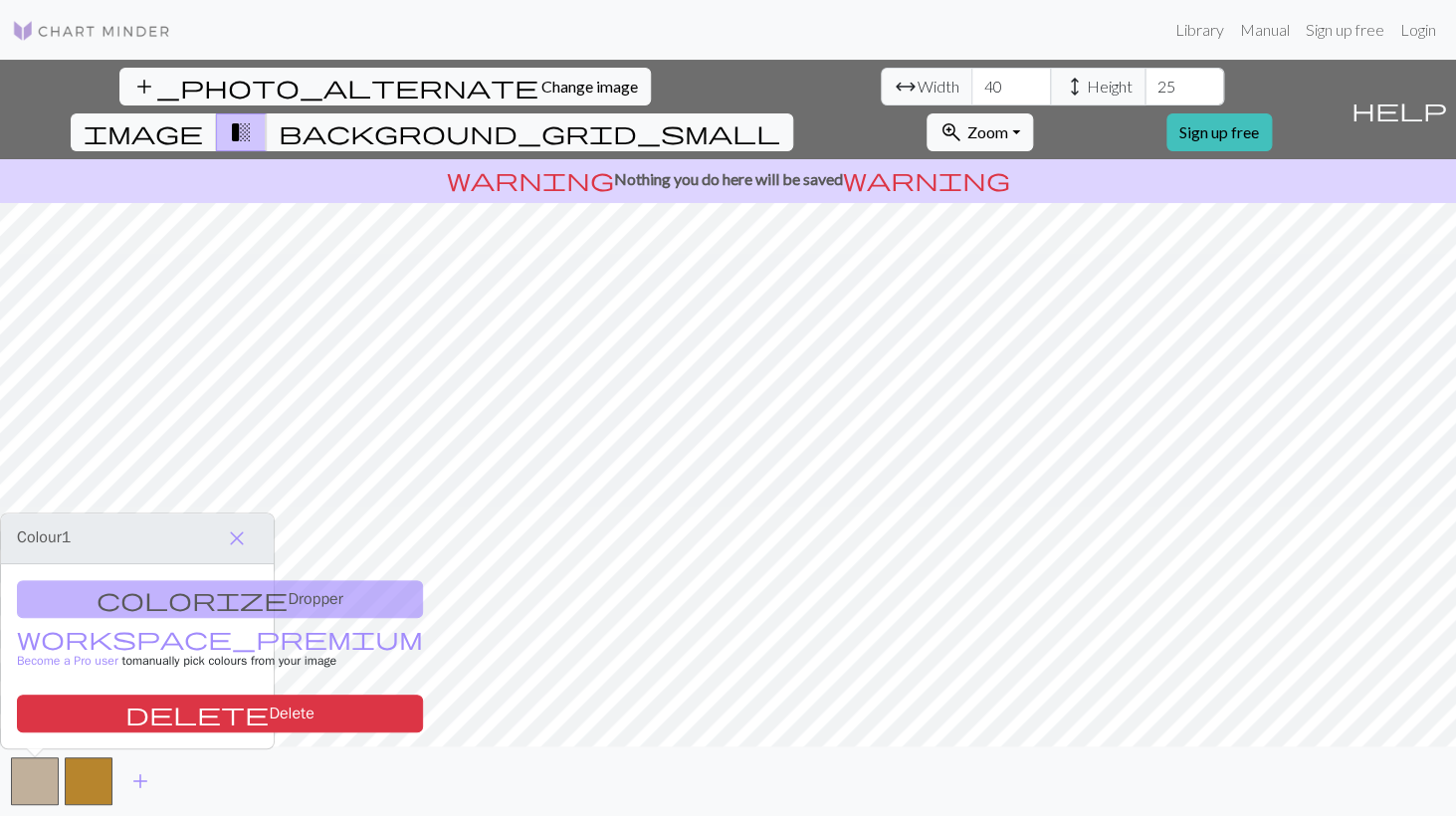 click on "colorize Dropper workspace_premium Become a Pro user   to  manually pick colours from your image delete Delete" at bounding box center (137, 656) 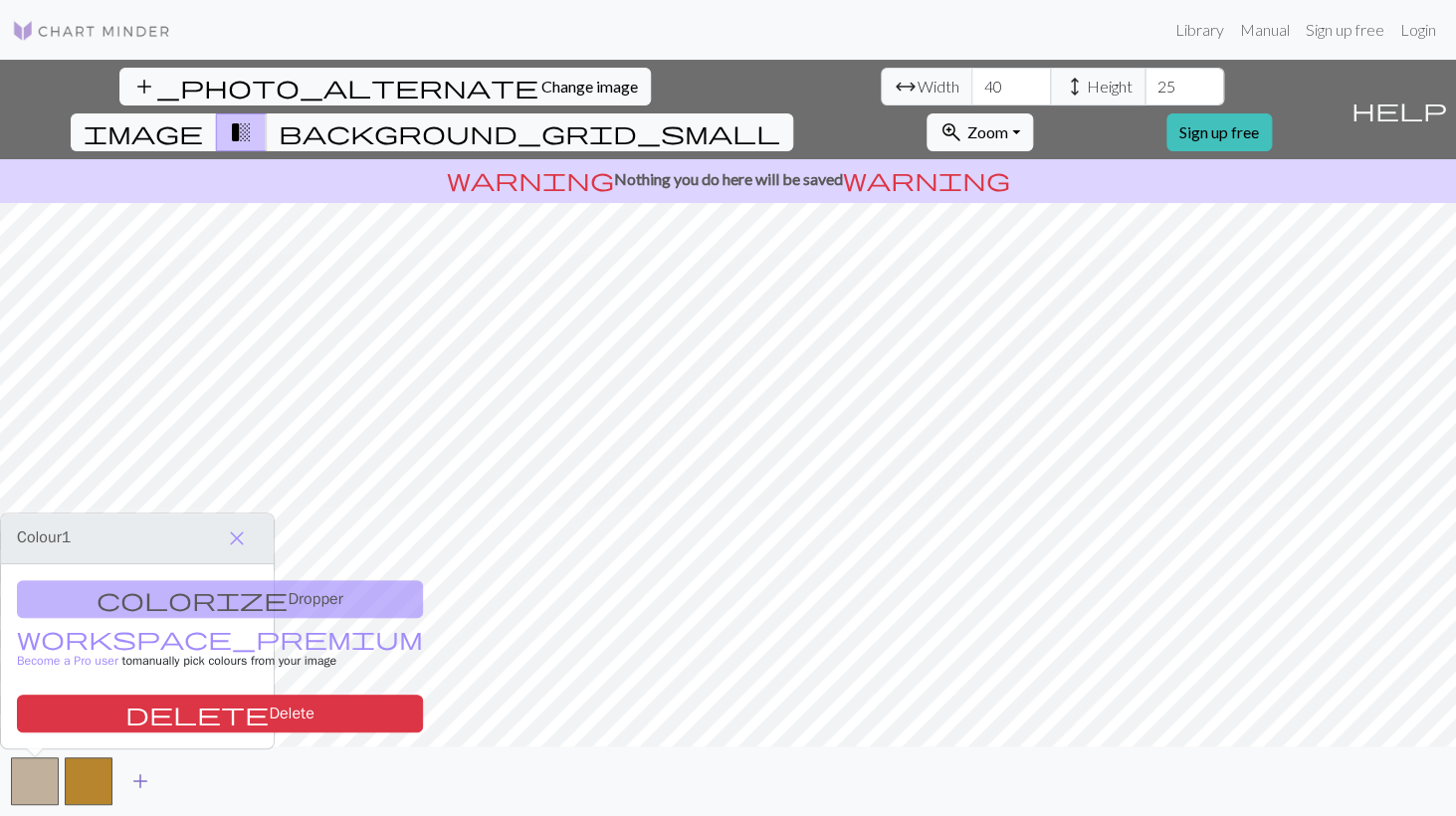 click on "add" at bounding box center (140, 781) 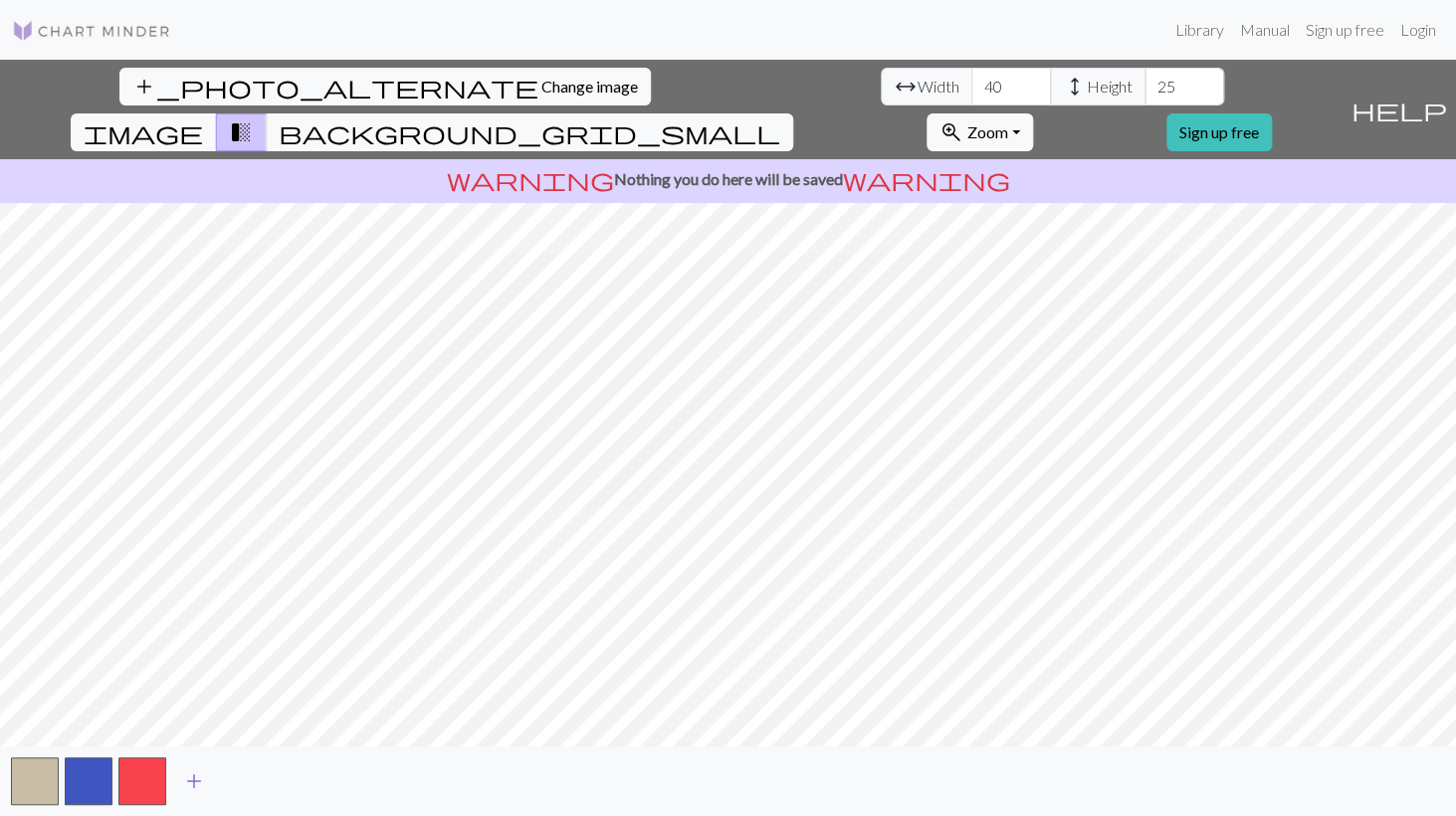 click on "add" at bounding box center [194, 781] 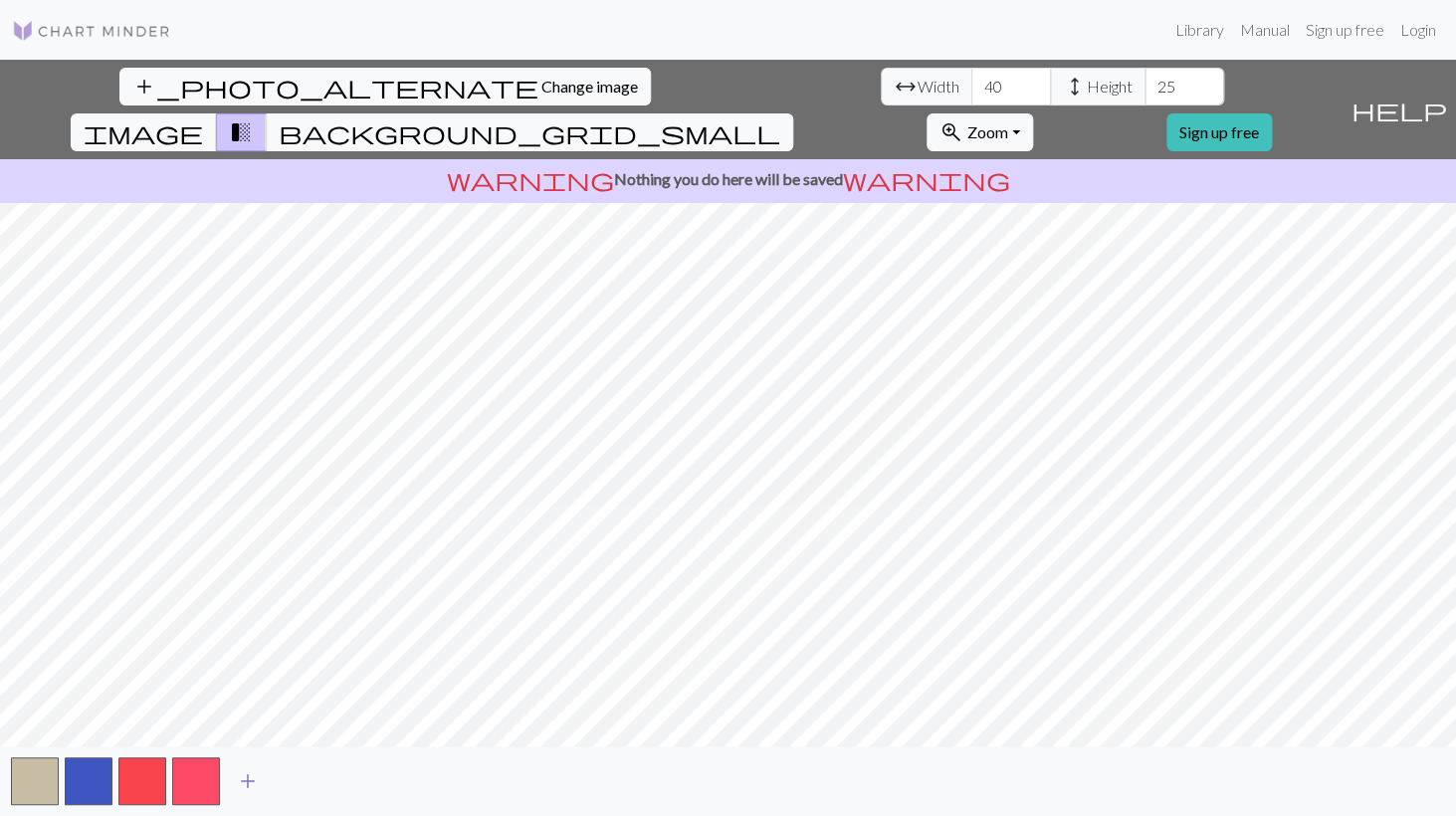 click on "add" at bounding box center (248, 781) 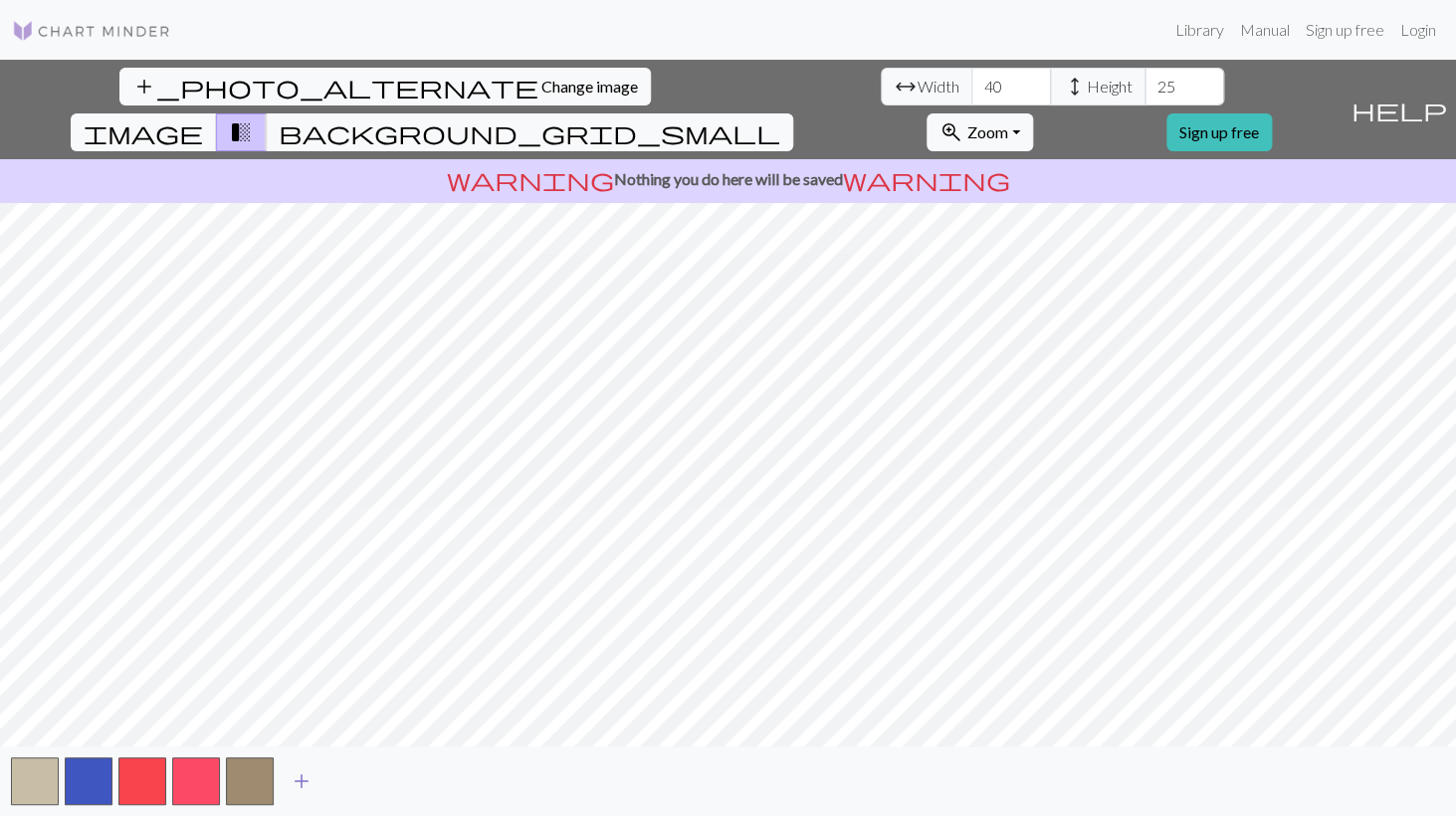 click on "add" at bounding box center [302, 781] 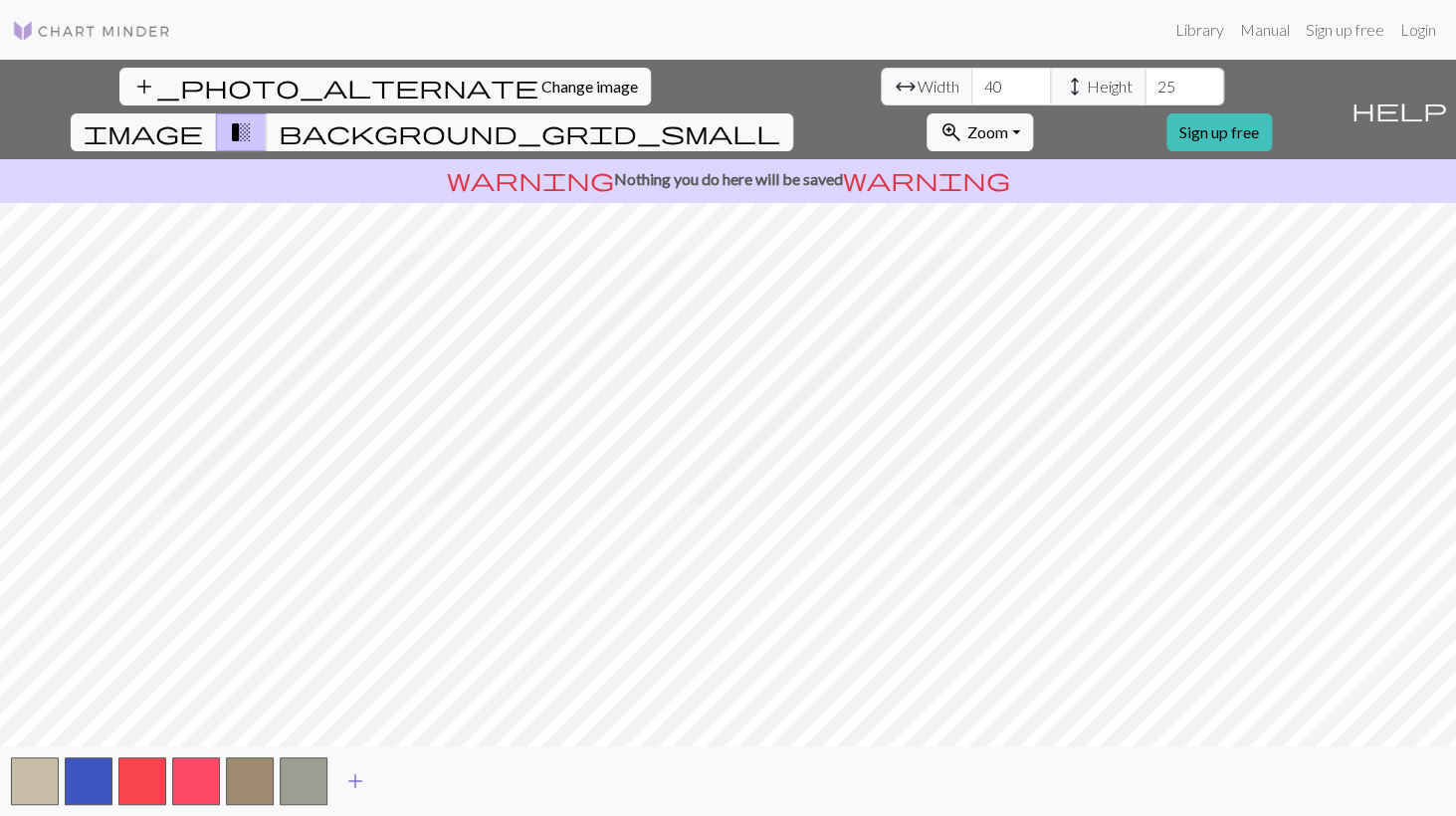 click on "add" at bounding box center [355, 781] 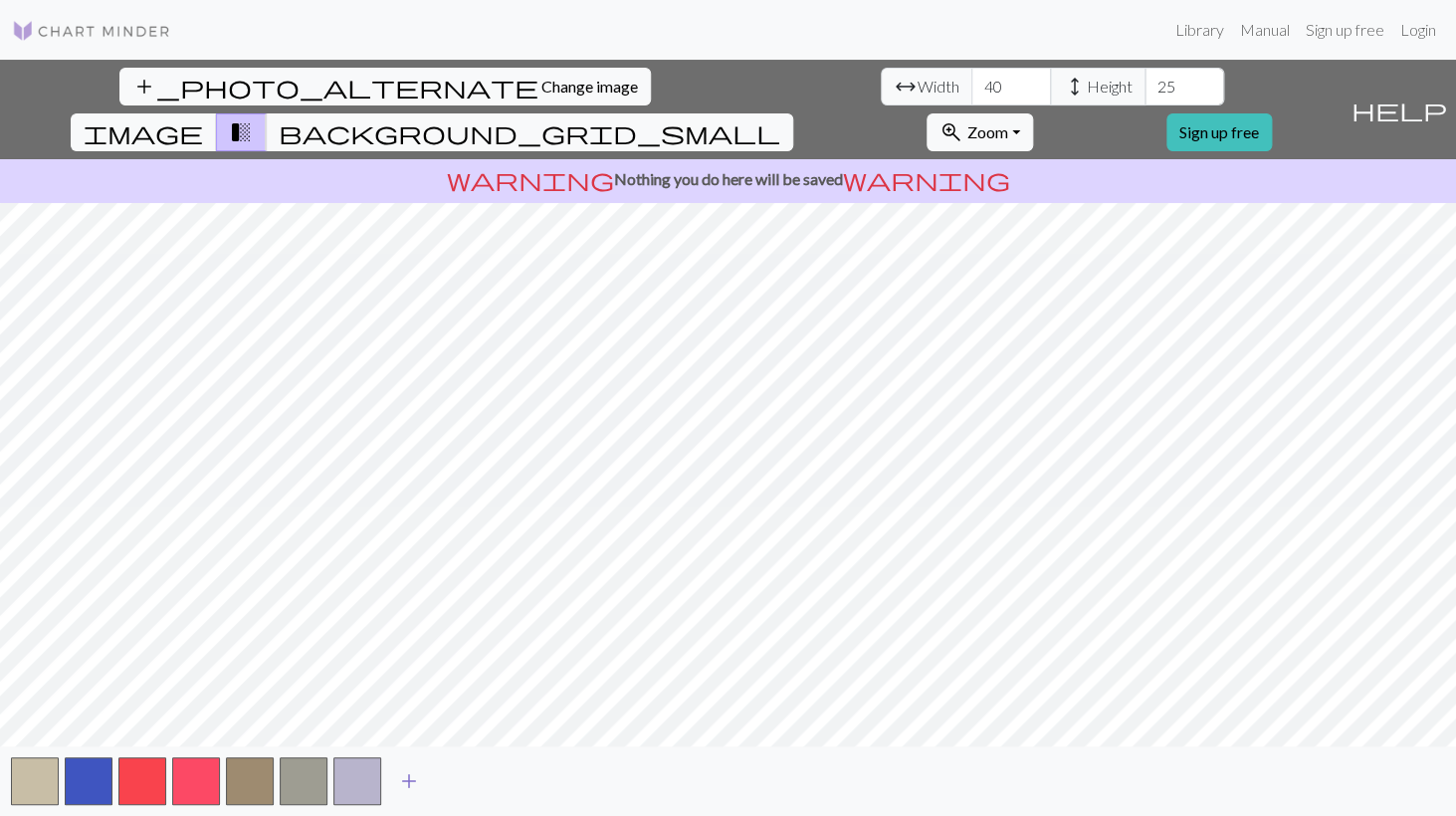 click on "add" at bounding box center (409, 781) 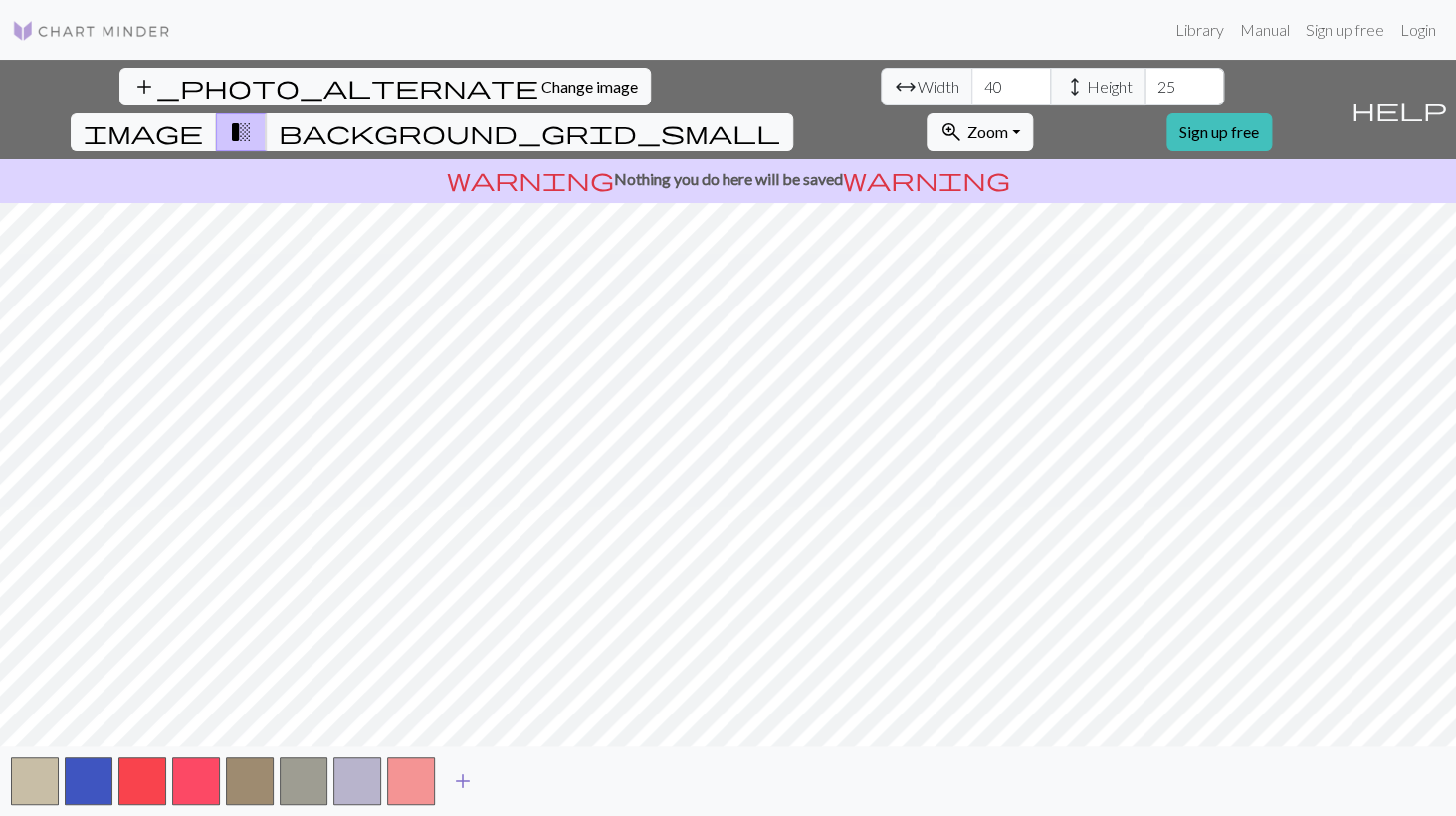click on "add" at bounding box center (463, 781) 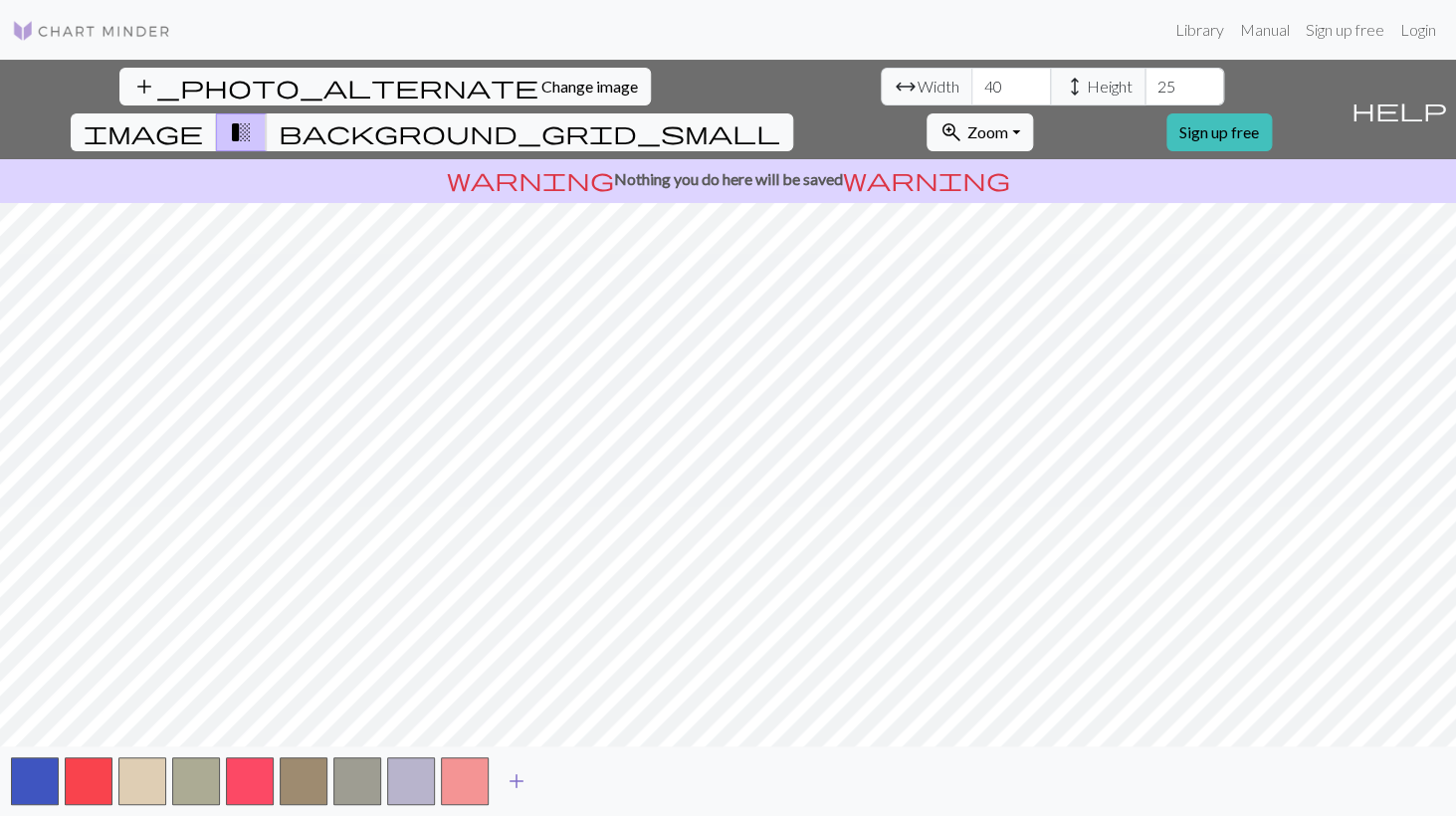 click on "add" at bounding box center [517, 781] 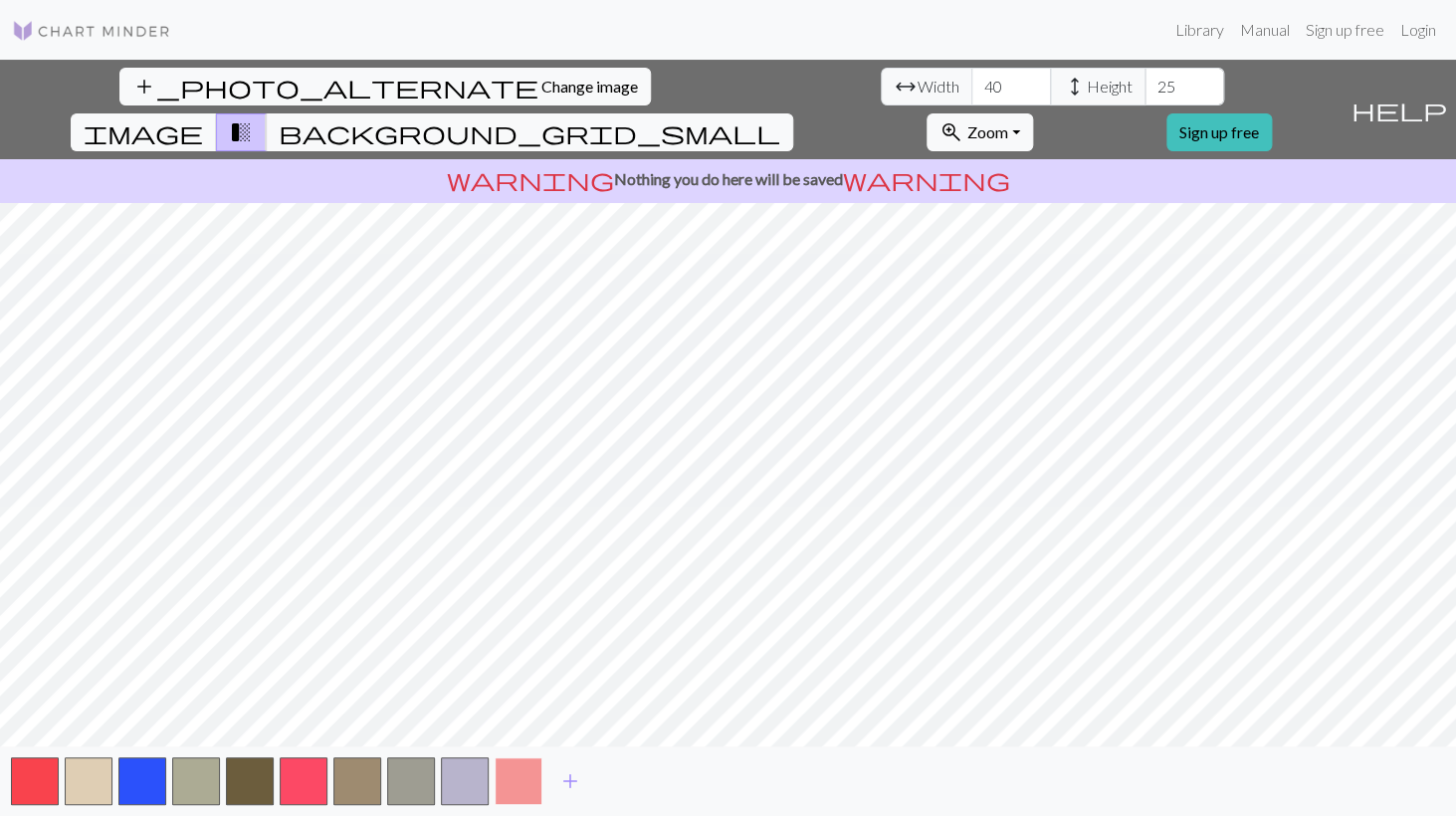click at bounding box center (519, 781) 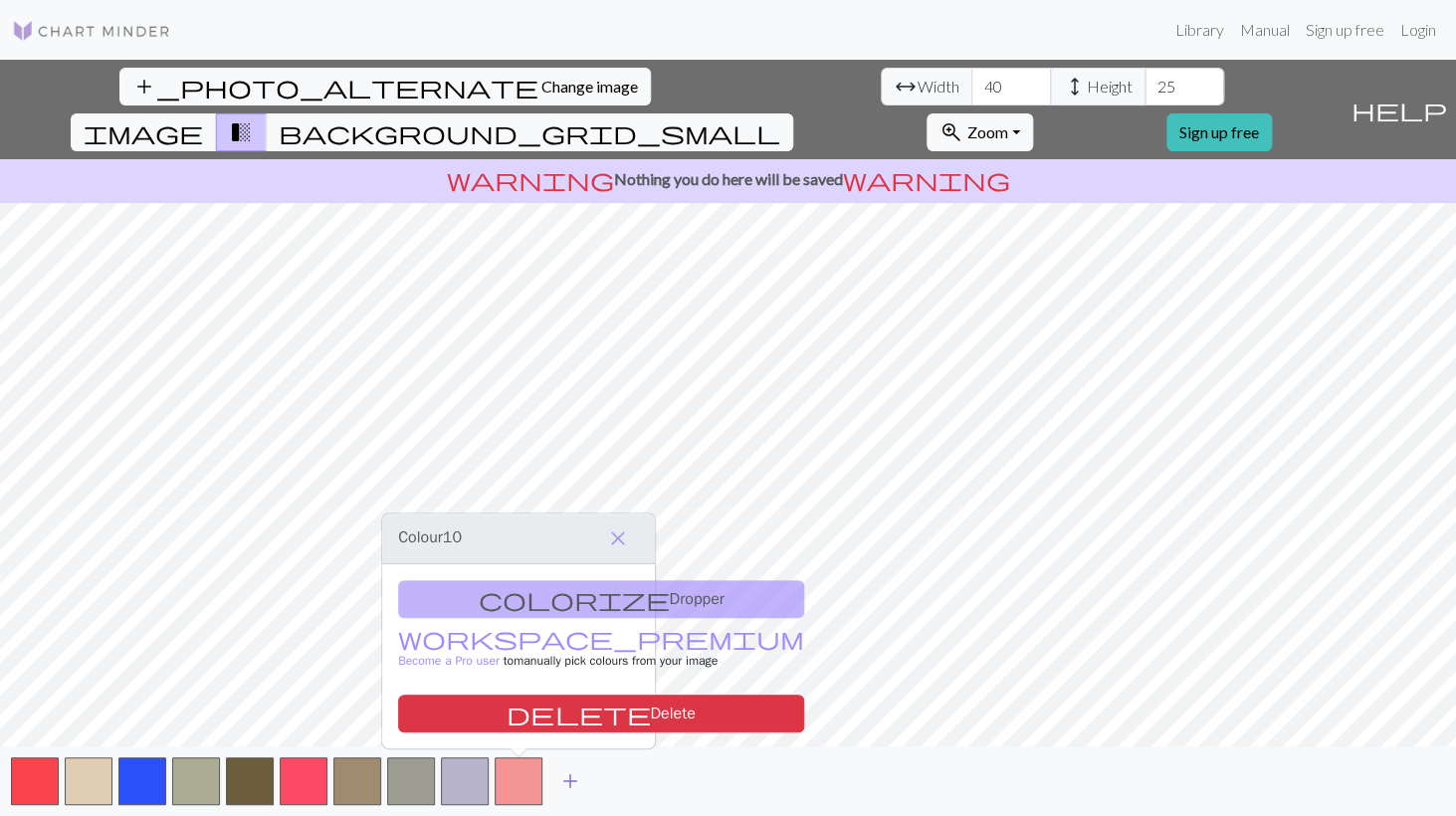 click on "add" at bounding box center (570, 781) 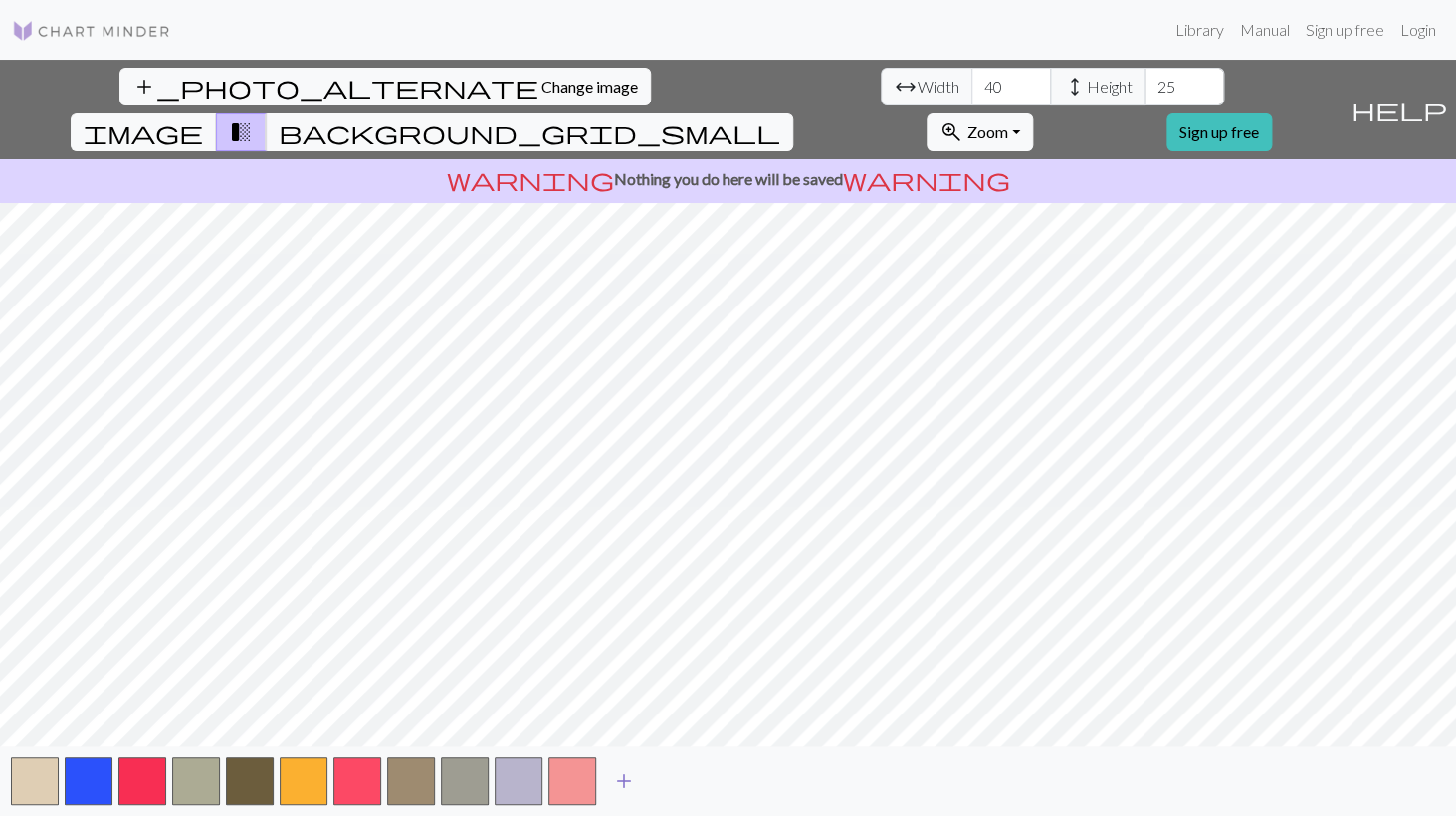 click on "add" at bounding box center (624, 781) 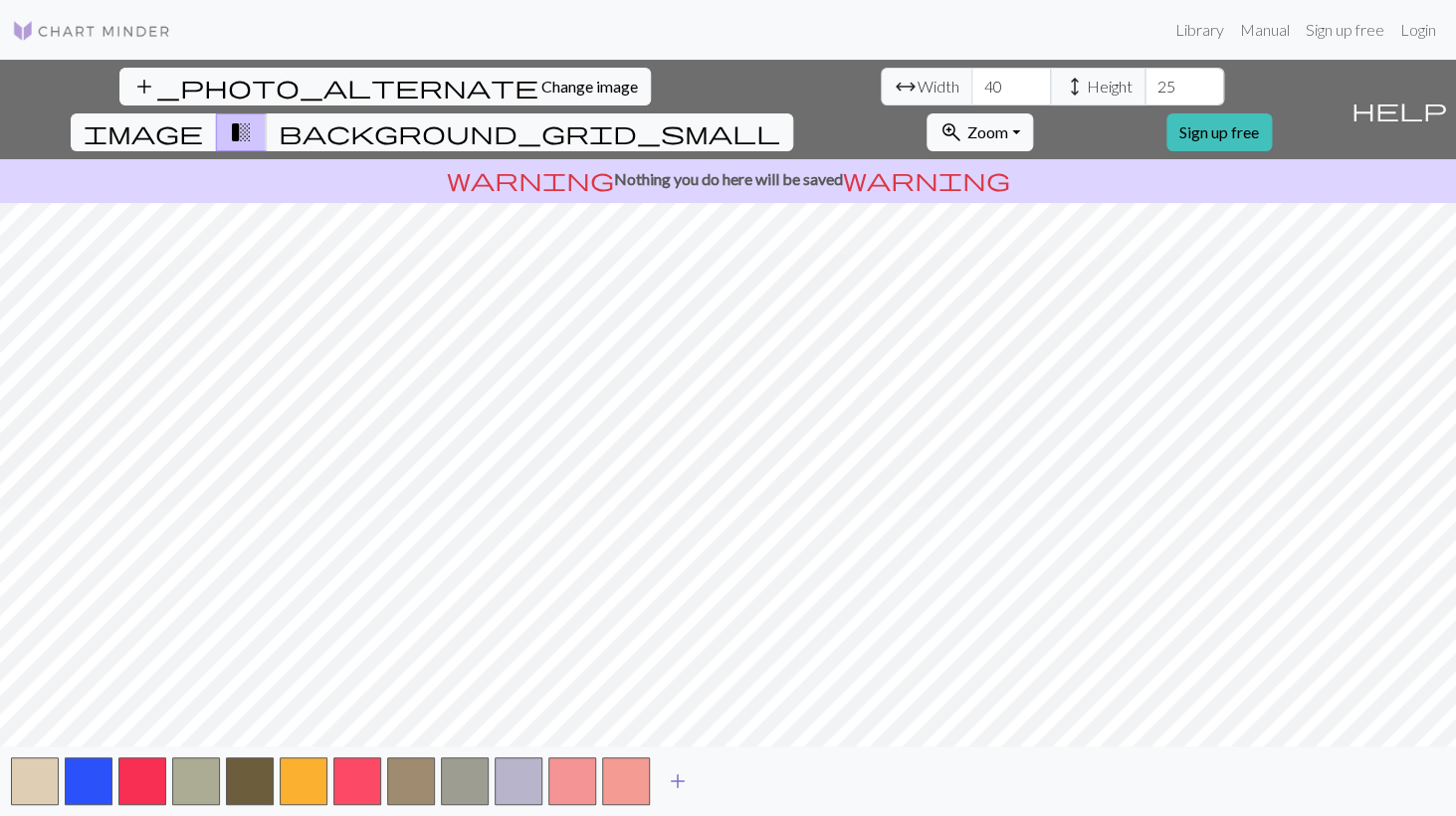 click on "add" at bounding box center (678, 781) 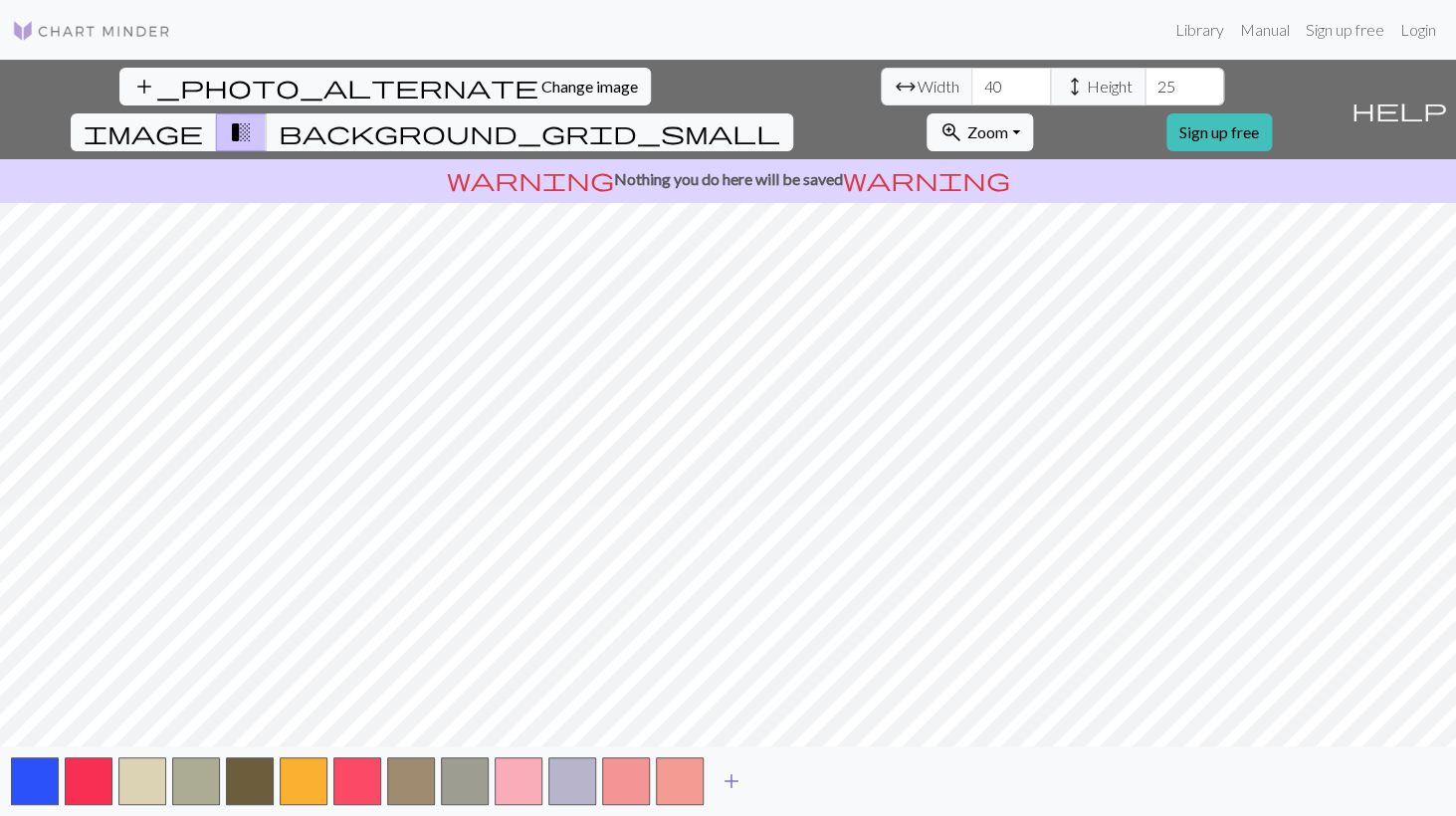 click on "add" at bounding box center (731, 781) 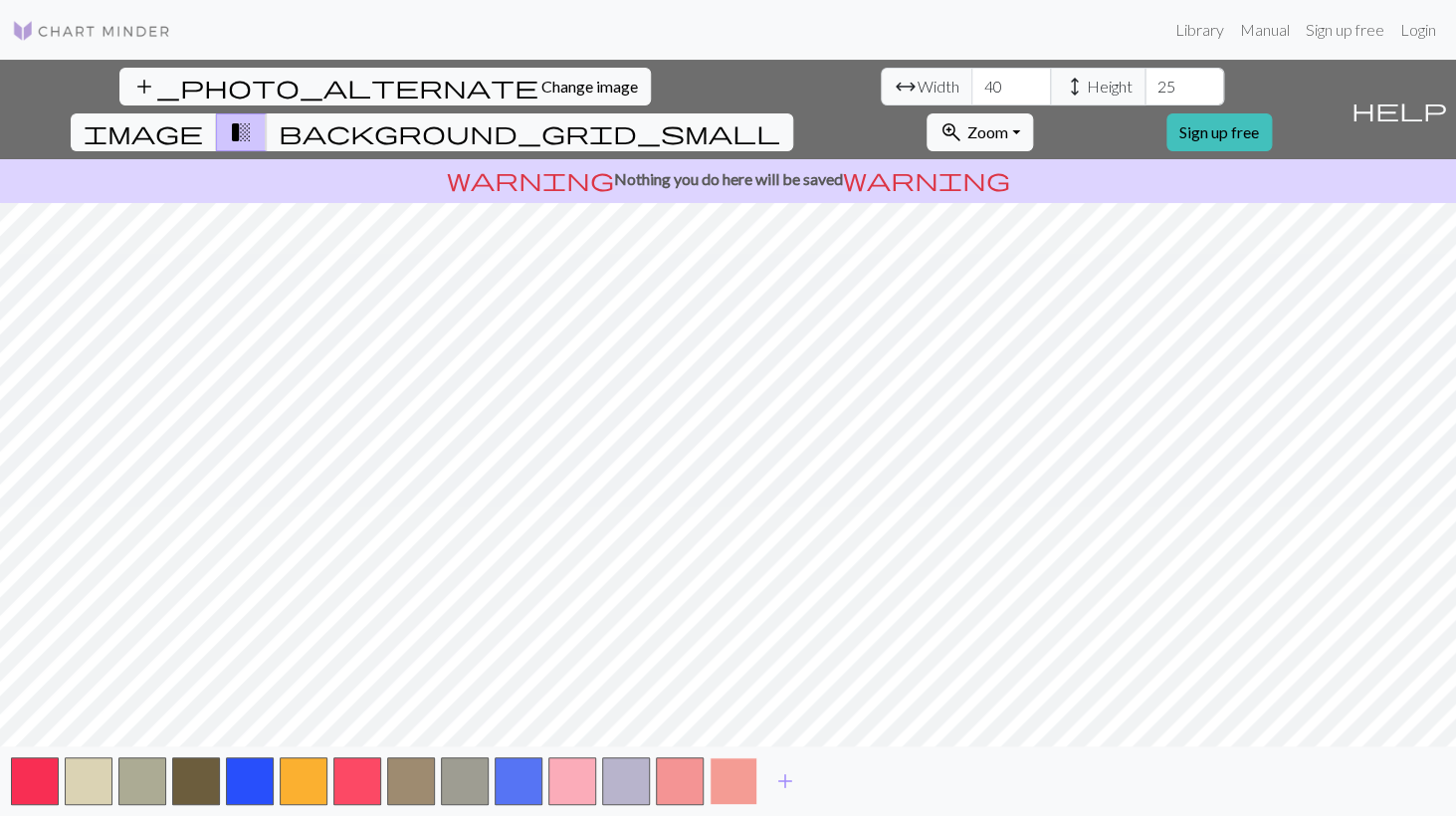 click at bounding box center [733, 781] 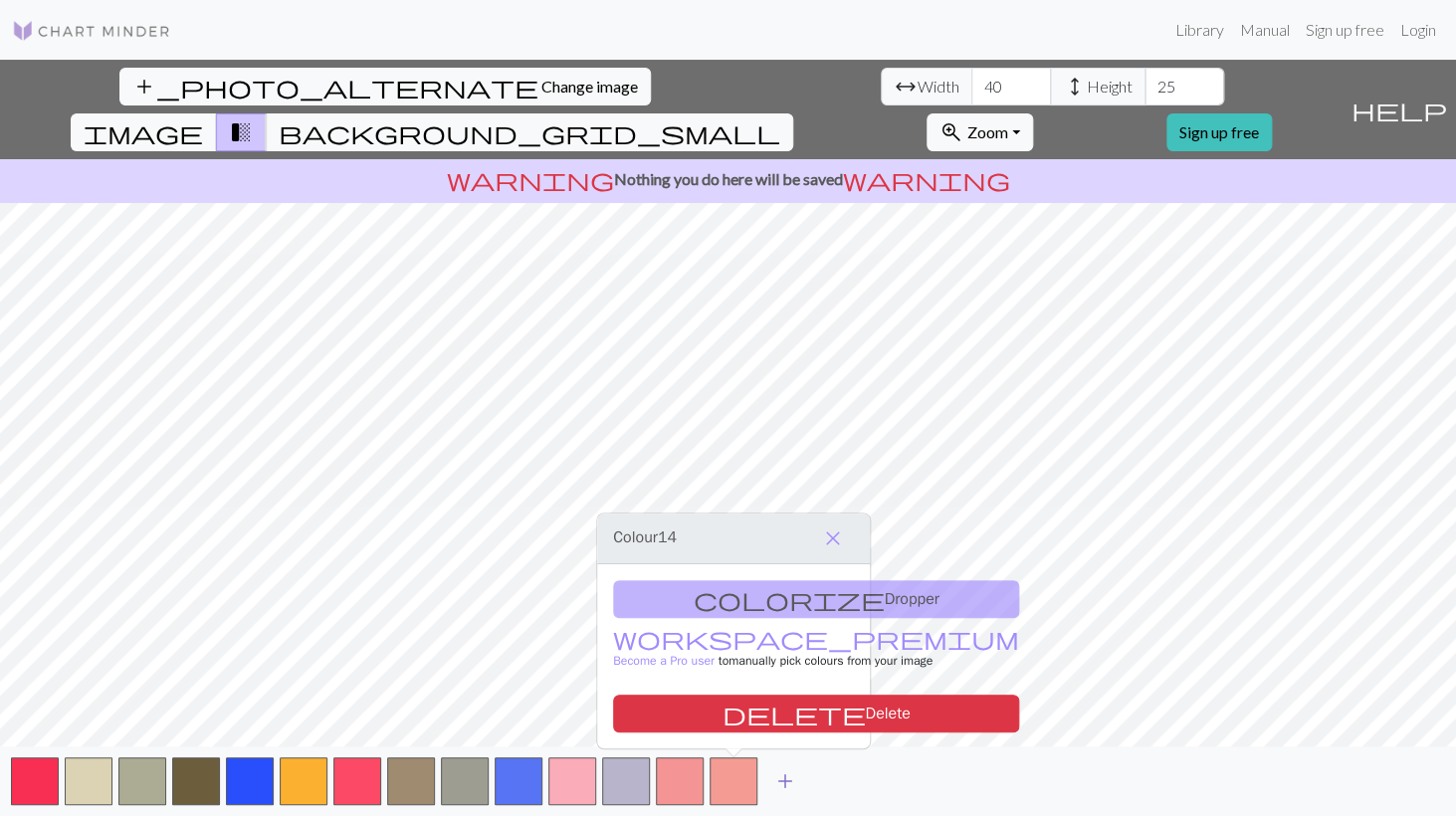 click on "add" at bounding box center (785, 781) 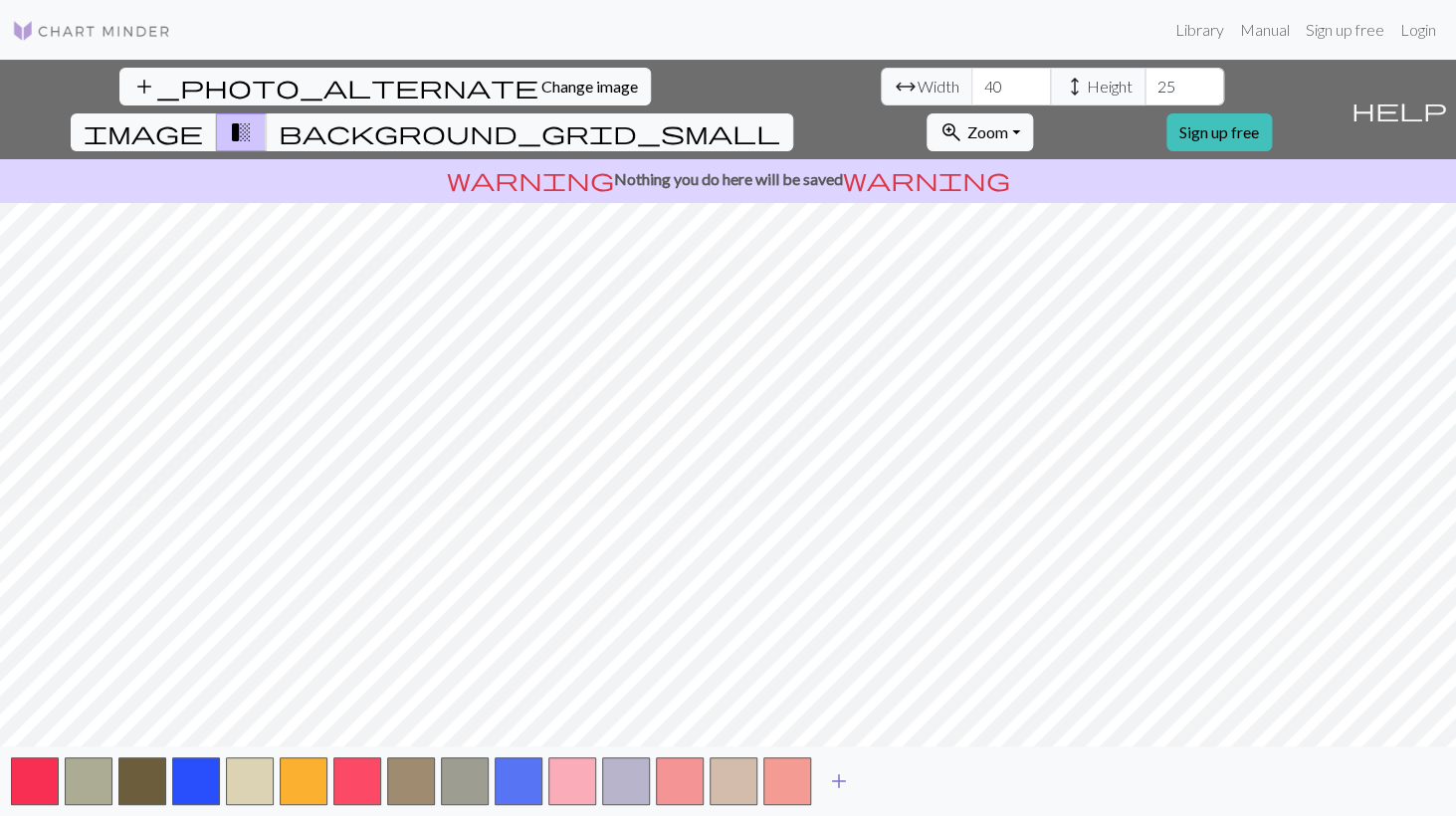 click on "add" at bounding box center (839, 781) 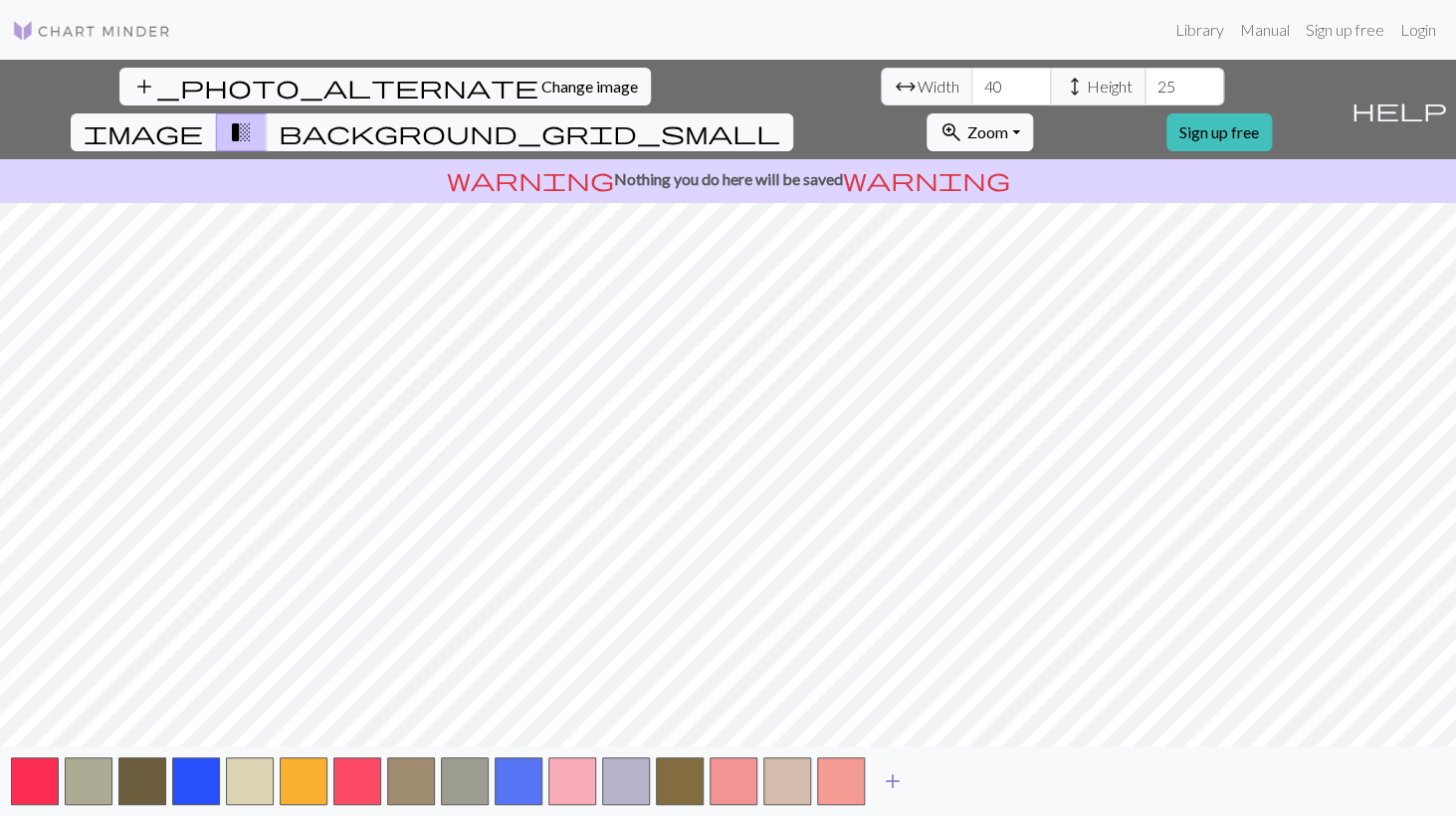 click on "add" at bounding box center (893, 781) 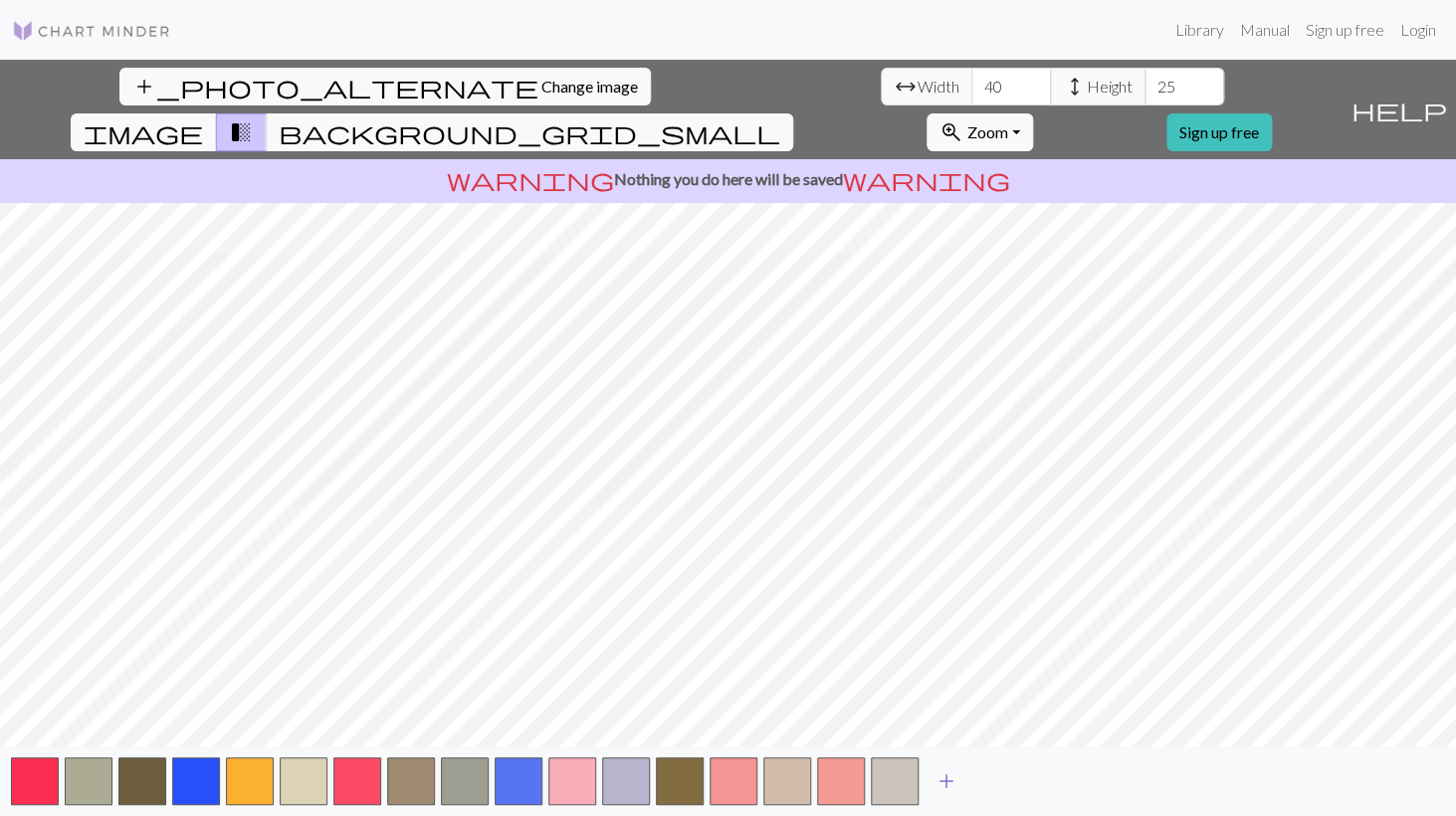 click on "add" at bounding box center (946, 781) 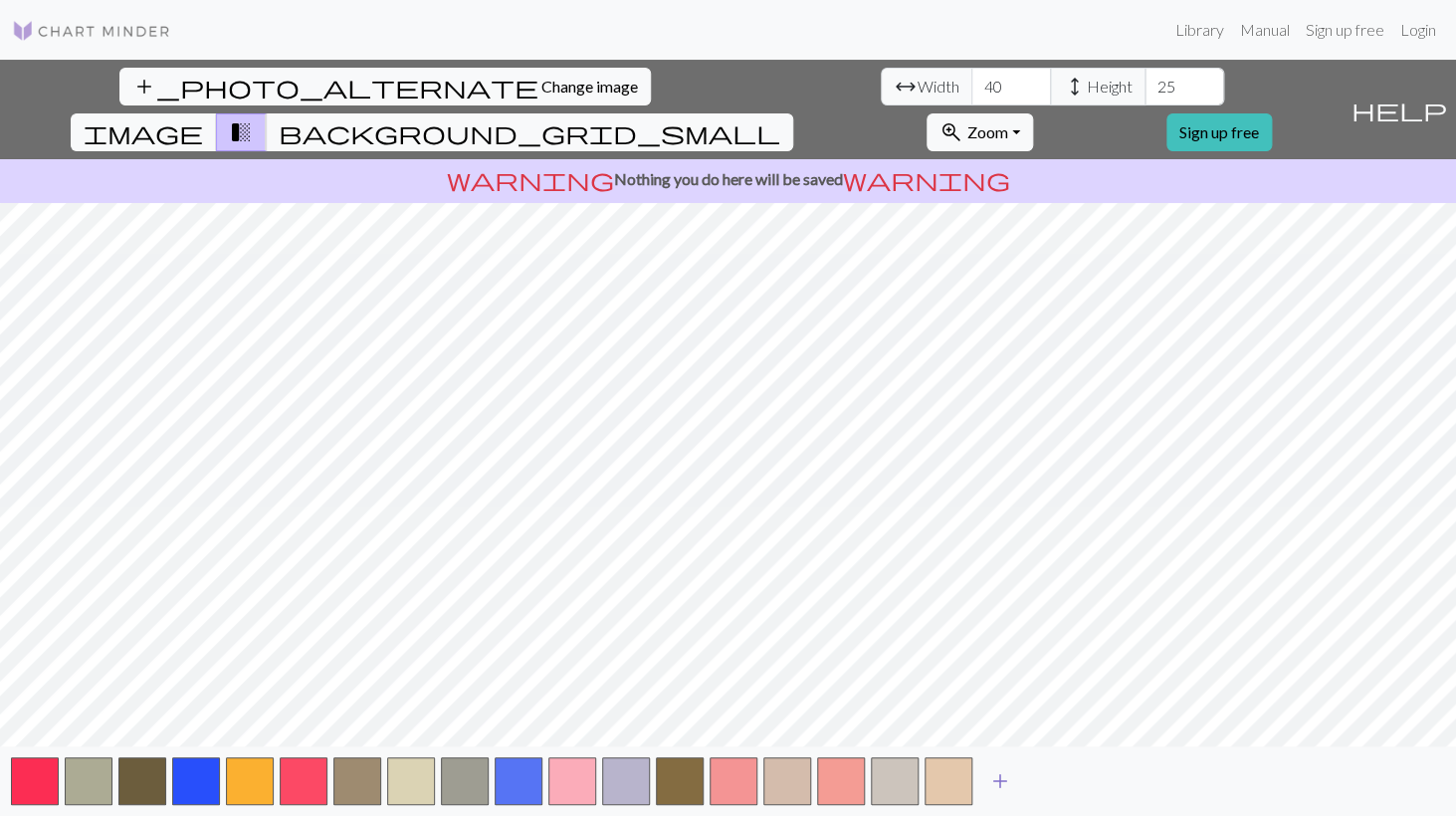 click on "add" at bounding box center [1000, 781] 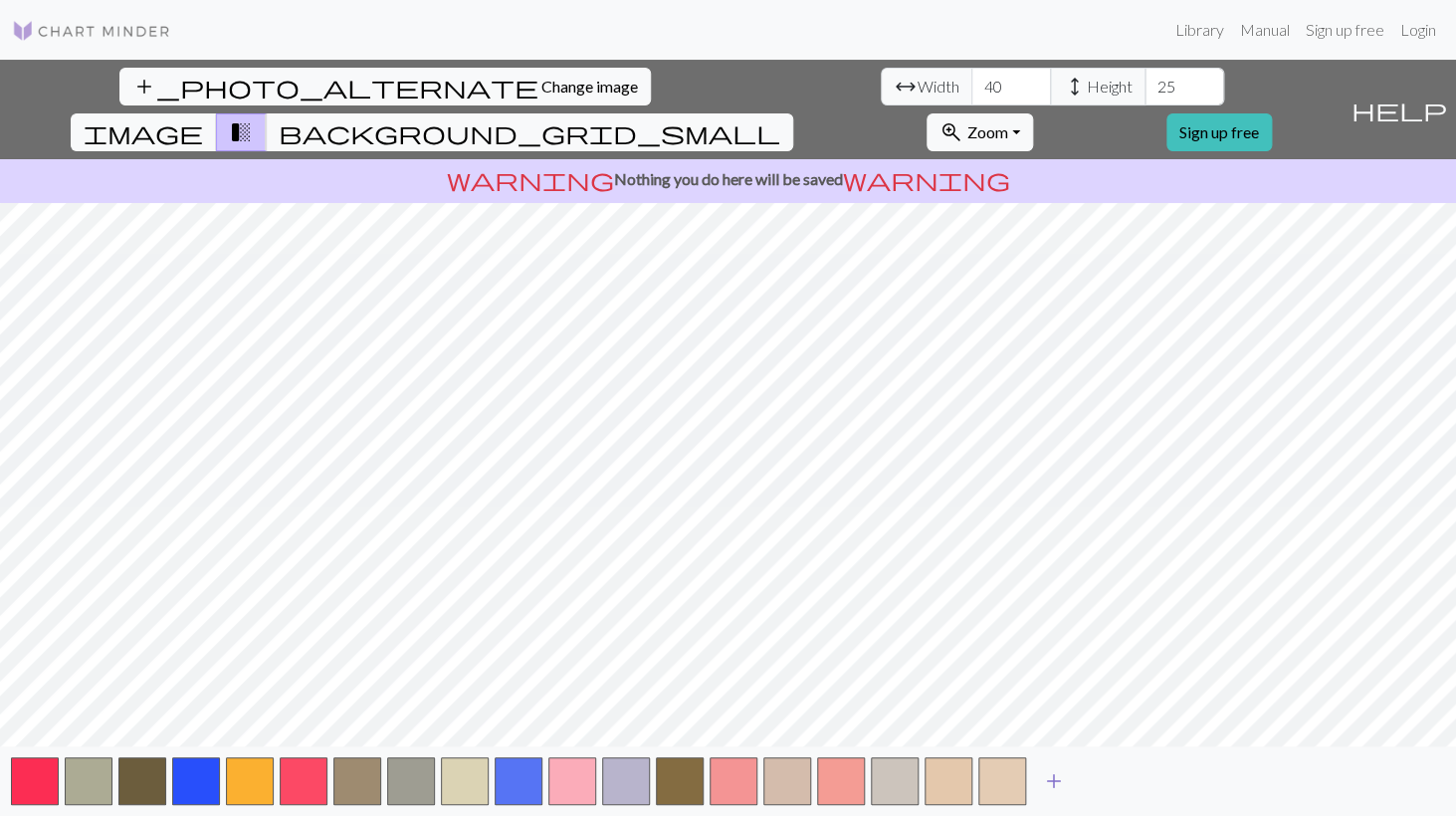 click on "add" at bounding box center (1054, 781) 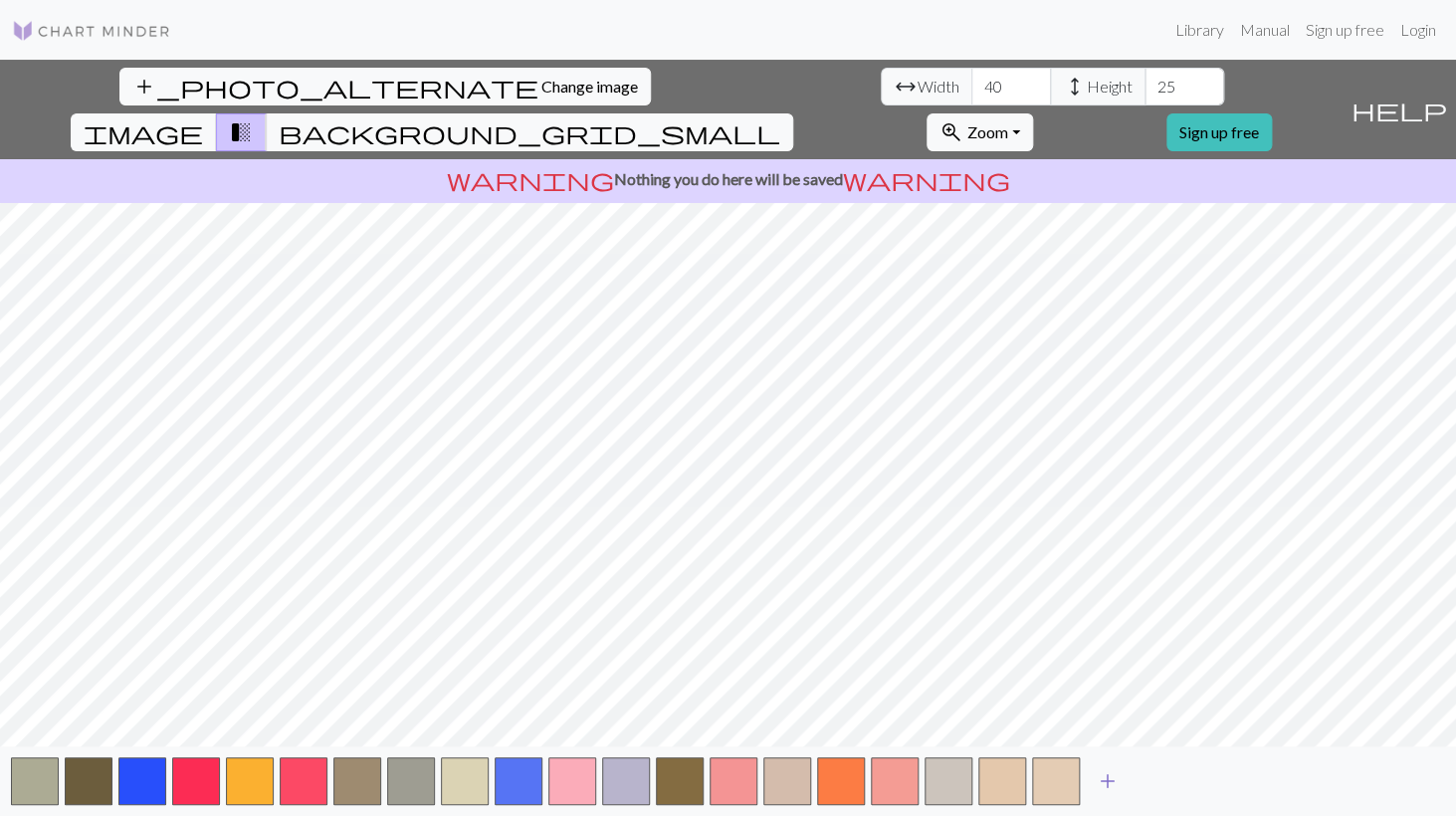 click on "add" at bounding box center [1108, 781] 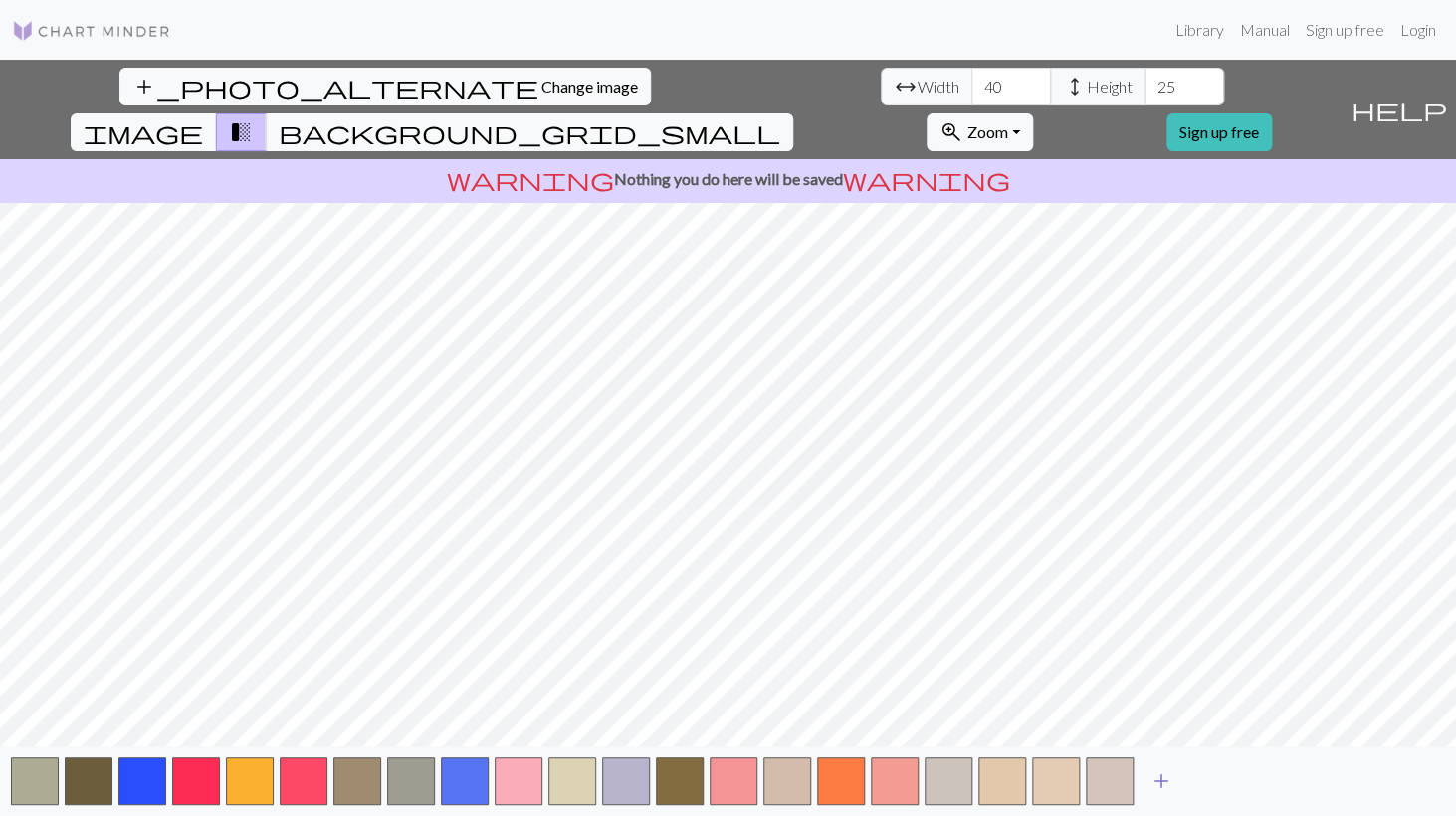 click on "add" at bounding box center [1161, 781] 